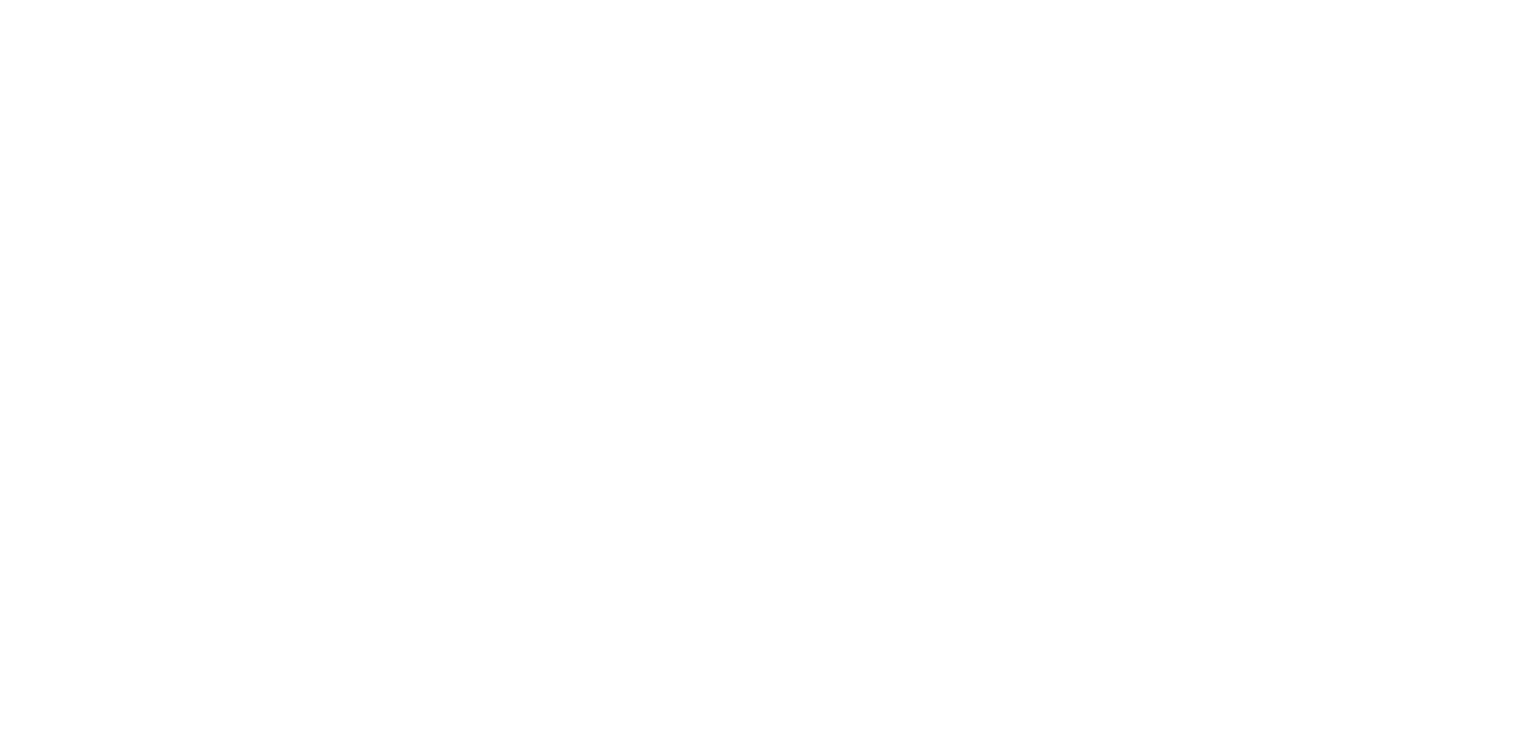 scroll, scrollTop: 0, scrollLeft: 0, axis: both 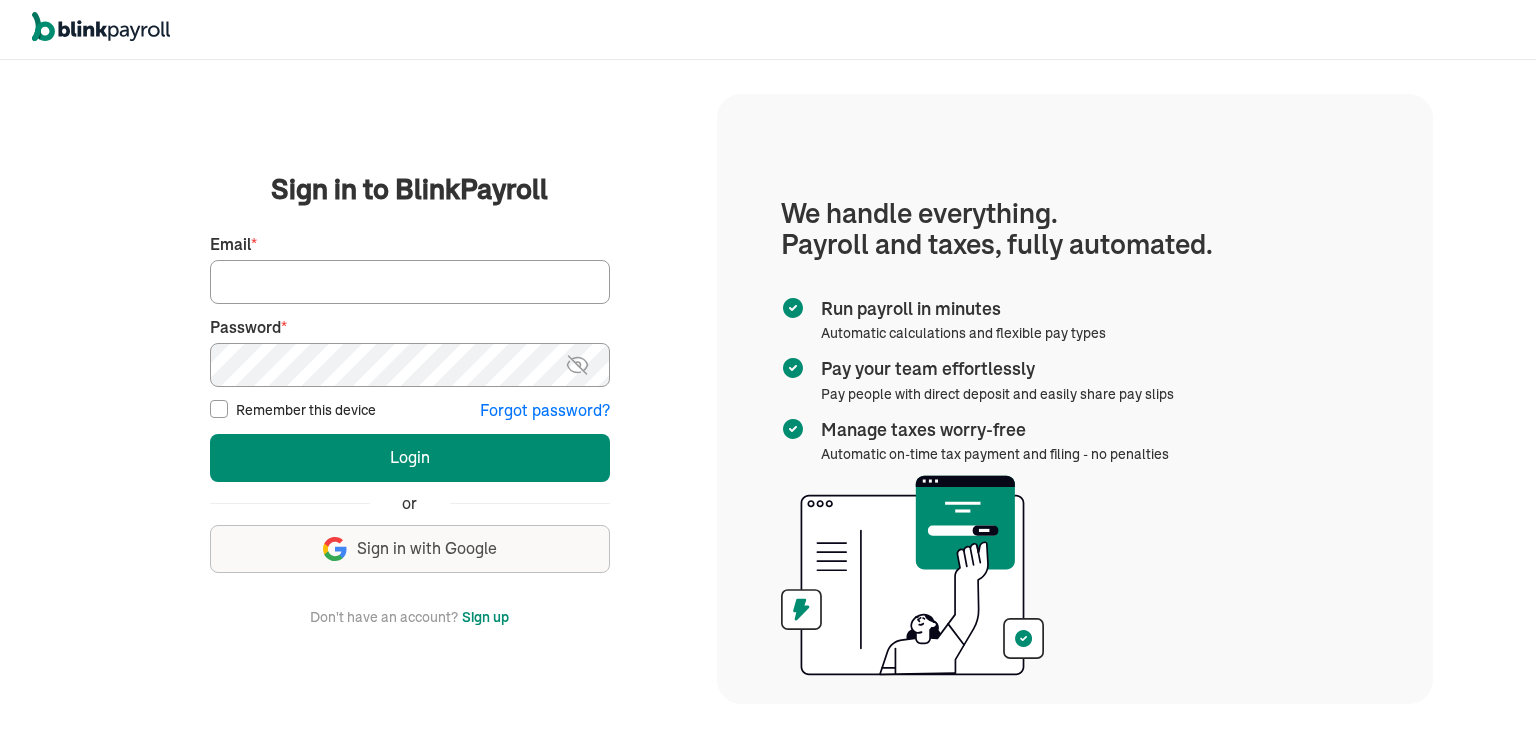 click on "Email  *" at bounding box center (410, 282) 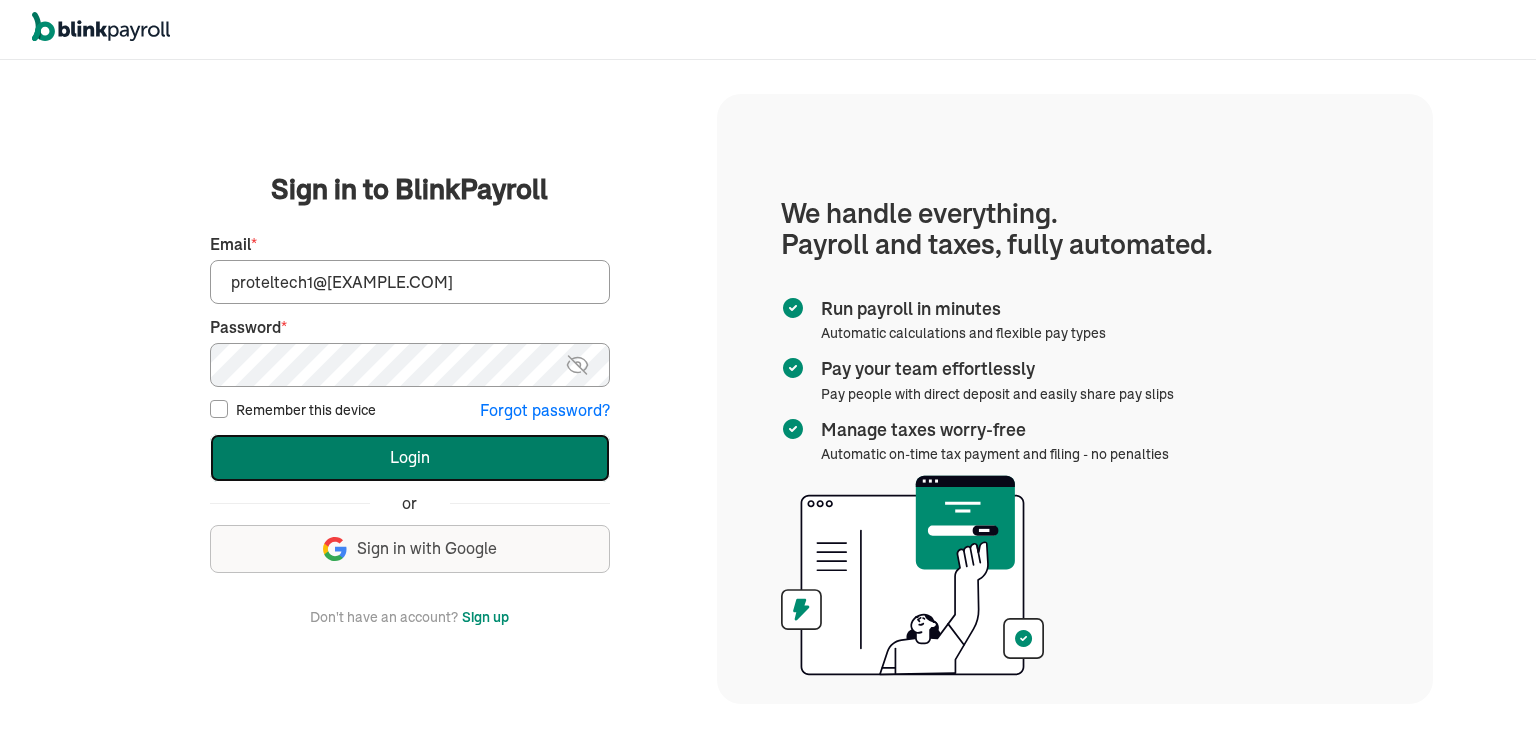 click on "Login" at bounding box center (410, 458) 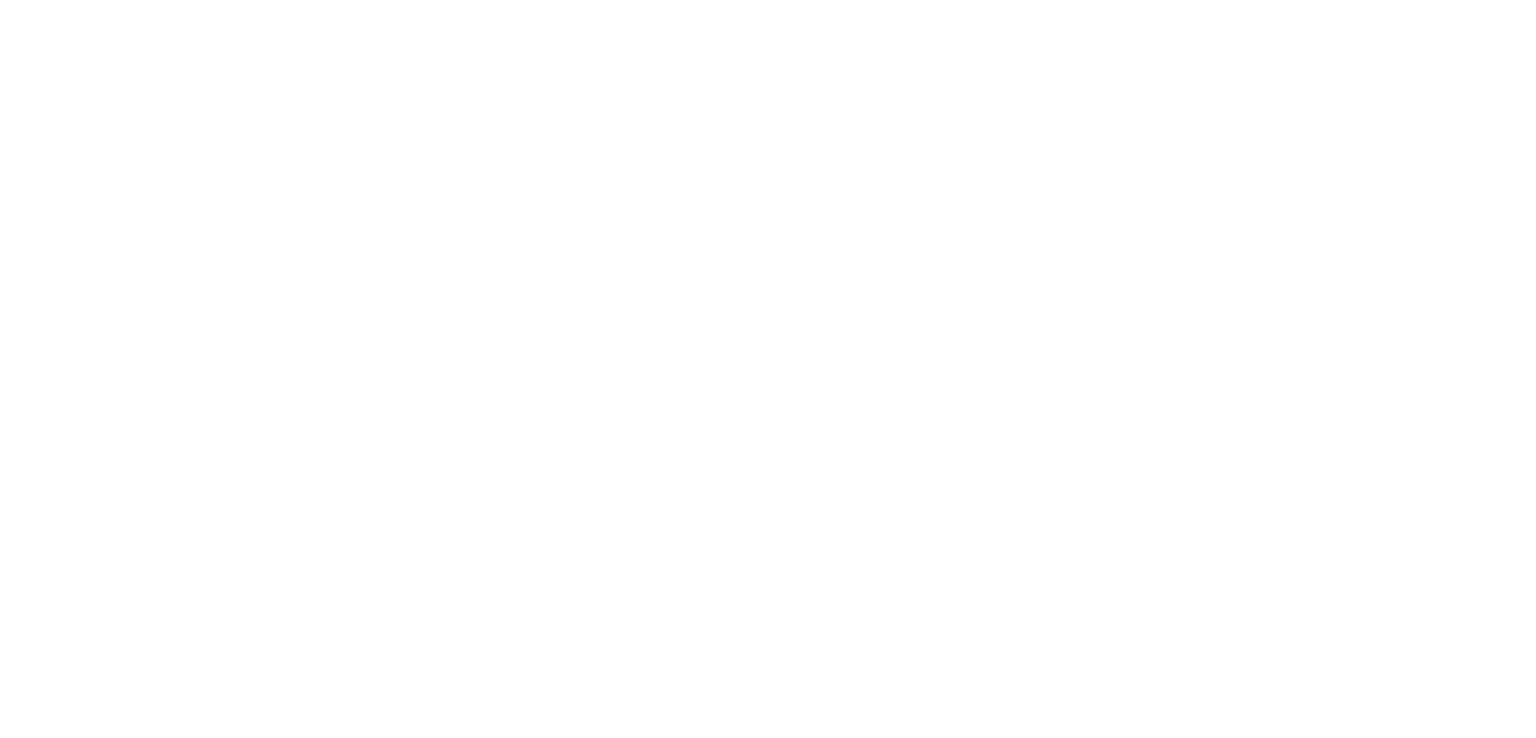 scroll, scrollTop: 0, scrollLeft: 0, axis: both 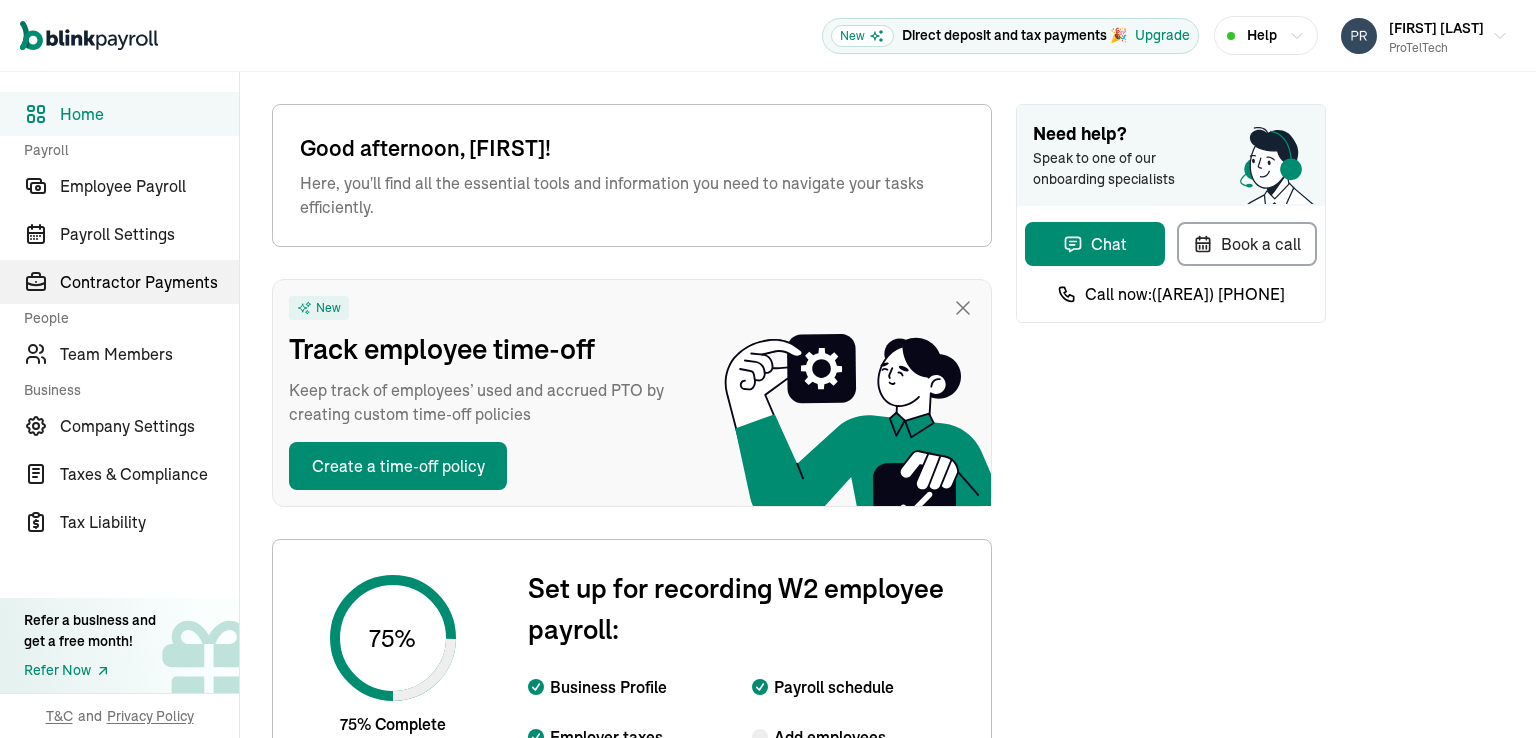 click on "Contractor Payments" at bounding box center (119, 282) 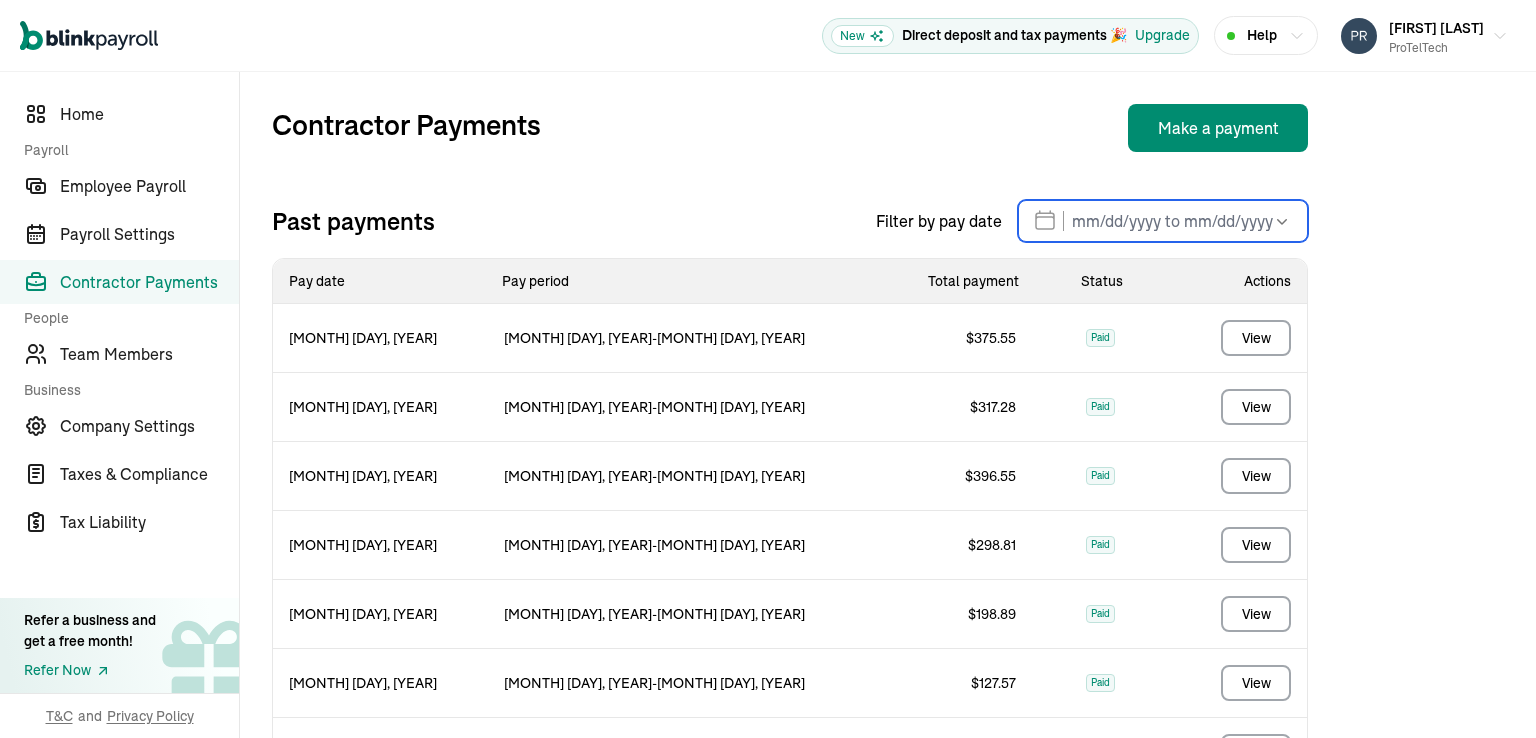 click at bounding box center [1163, 221] 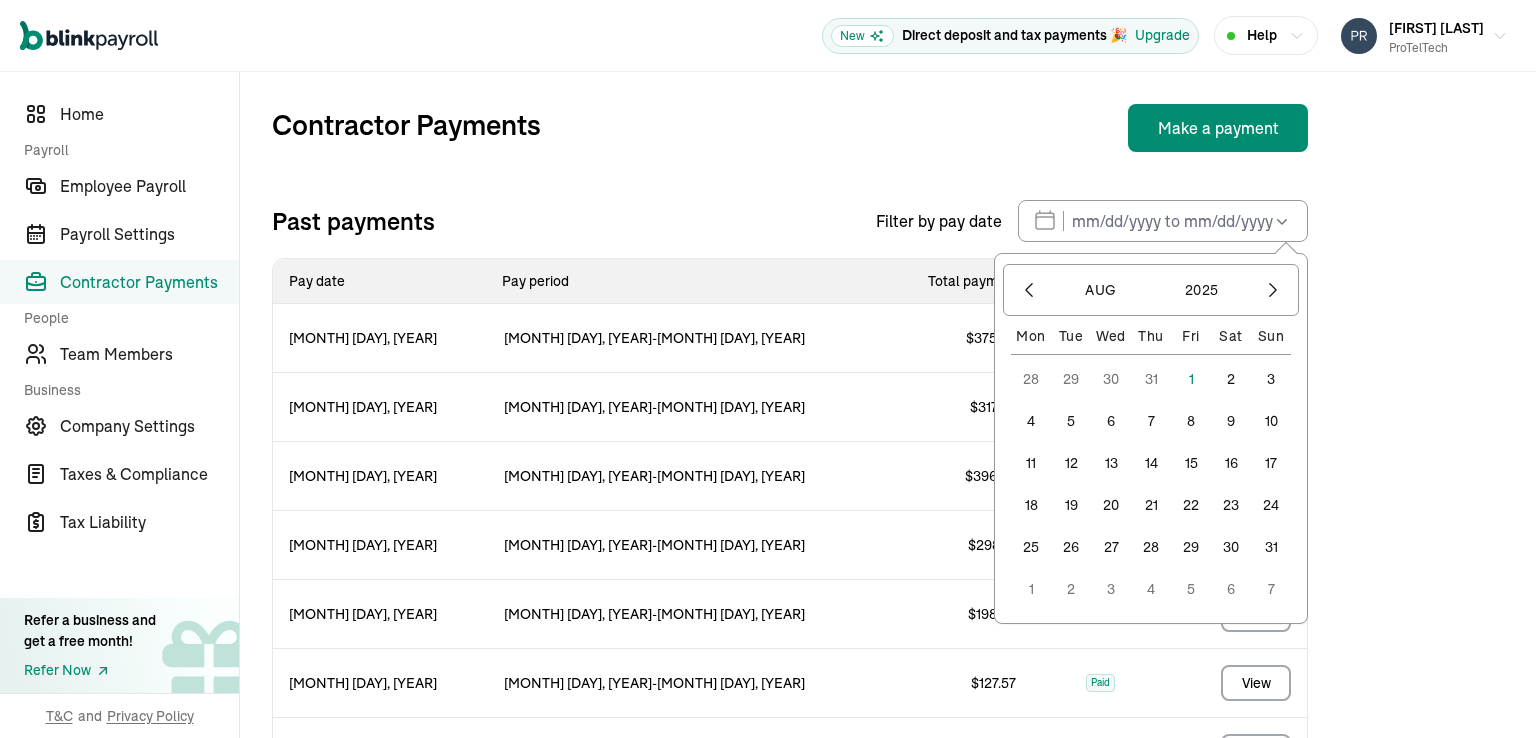 click on "Contractor Payments Make a payment Past payments Filter by pay date [MONTH] [YEAR] Mon Tue Wed Thu Fri Sat Sun 28 29 30 31 1 2 3 4 5 6 7 8 9 10 11 12 13 14 15 16 17 18 19 20 21 22 23 24 25 26 27 28 29 30 31 1 2 3 4 5 6 7 Pay date Pay period Total payment Status Actions [MONTH] [DAY], [YEAR] [MONTH] [DAY], [YEAR]  -  [MONTH] [DAY], [YEAR] $ [AMOUNT] Paid   View [MONTH] [DAY], [YEAR] [MONTH] [DAY], [YEAR]  -  [MONTH] [DAY], [YEAR] $ [AMOUNT] Paid   View [MONTH] [DAY], [YEAR] [MONTH] [DAY], [YEAR]  -  [MONTH] [DAY], [YEAR] $ [AMOUNT] Paid   View [MONTH] [DAY], [YEAR] [MONTH] [DAY], [YEAR]  -  [MONTH] [DAY], [YEAR] $ [AMOUNT] Paid   View [MONTH] [DAY], [YEAR] [MONTH] [DAY], [YEAR]  -  [MONTH] [DAY], [YEAR] $ [AMOUNT] Paid   View [MONTH] [DAY], [YEAR] [MONTH] [DAY], [YEAR]  -  [MONTH] [DAY], [YEAR] $ [AMOUNT] Paid   View [MONTH] [DAY], [YEAR] [MONTH] [DAY], [YEAR]  -  [MONTH] [DAY], [YEAR] $ [AMOUNT] Paid   View [MONTH] [DAY], [YEAR] [MONTH] [DAY], [YEAR]  -  [MONTH] [DAY], [YEAR] $ [AMOUNT] Paid   View [MONTH] [DAY], [YEAR] [MONTH] [DAY], [YEAR]  -  [MONTH] [DAY], [YEAR] $ [AMOUNT] Paid   View" at bounding box center (790, 756) 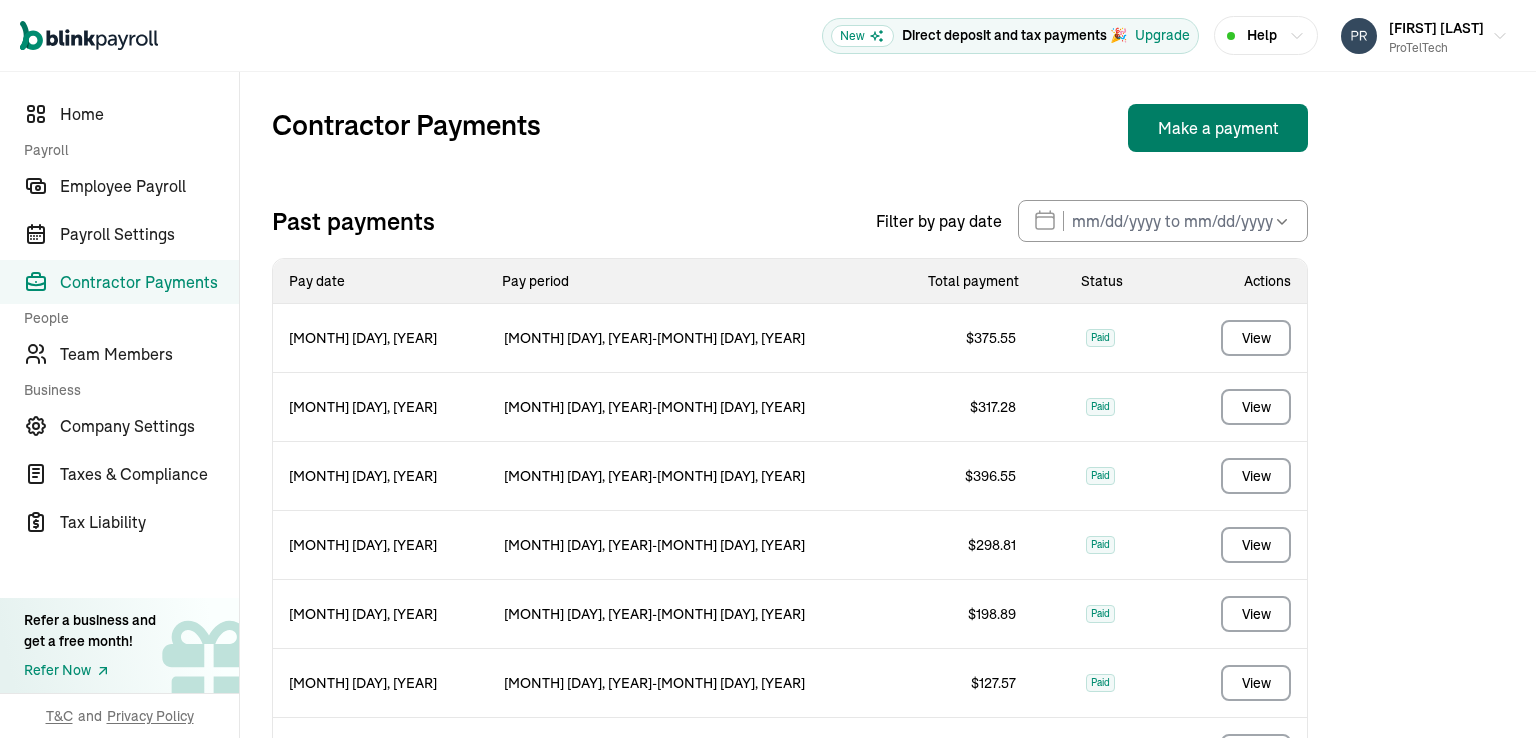 click on "Make a payment" at bounding box center (1218, 128) 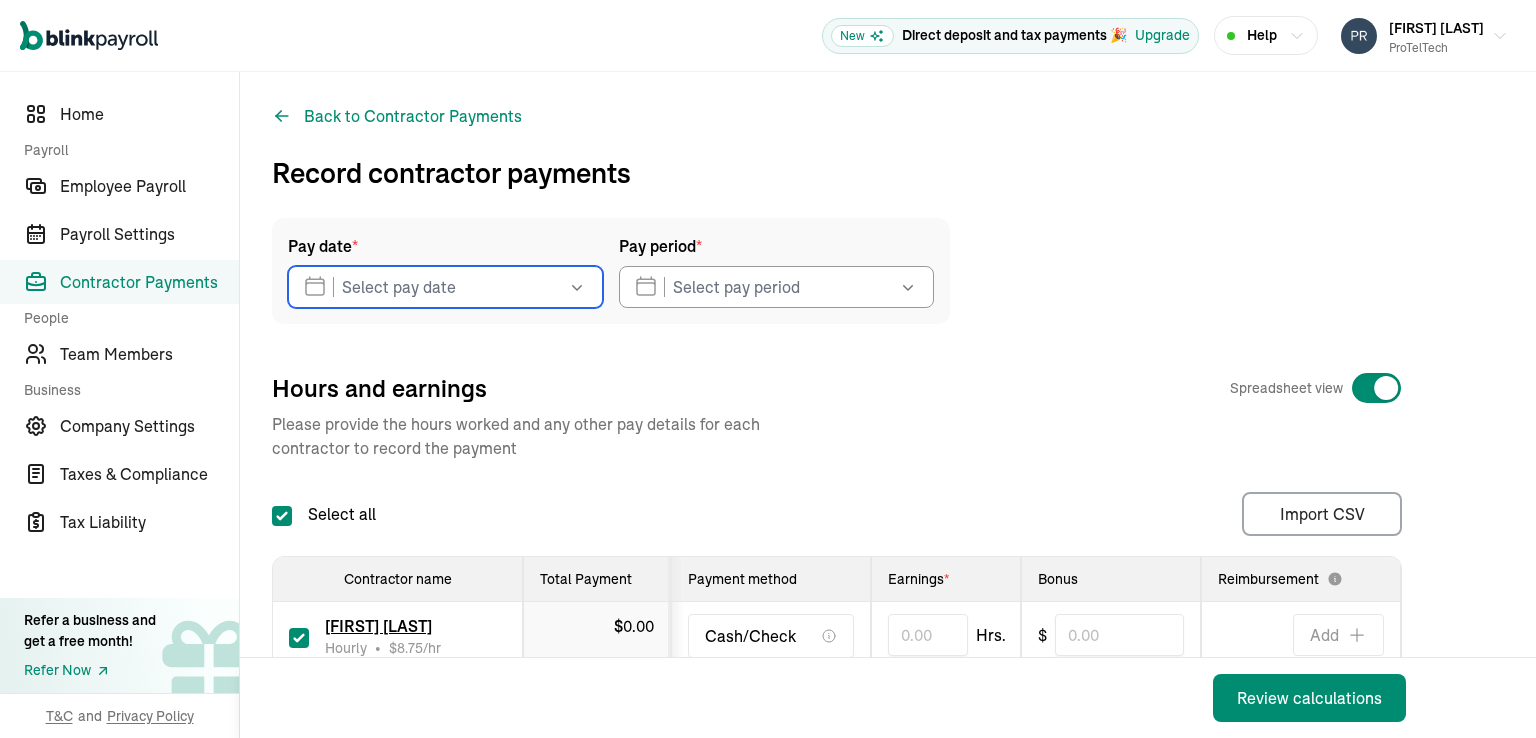 click at bounding box center [445, 287] 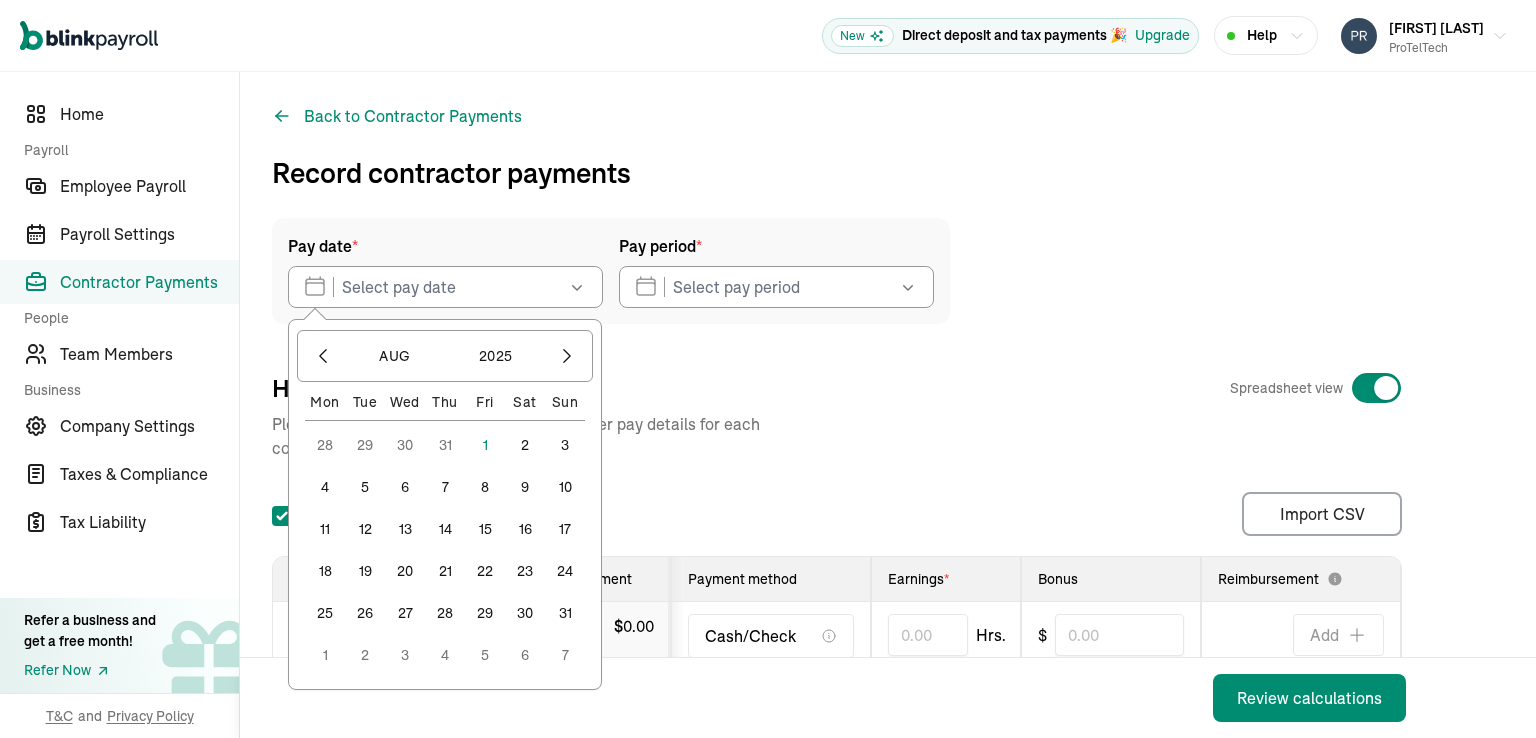 click on "1" at bounding box center (485, 445) 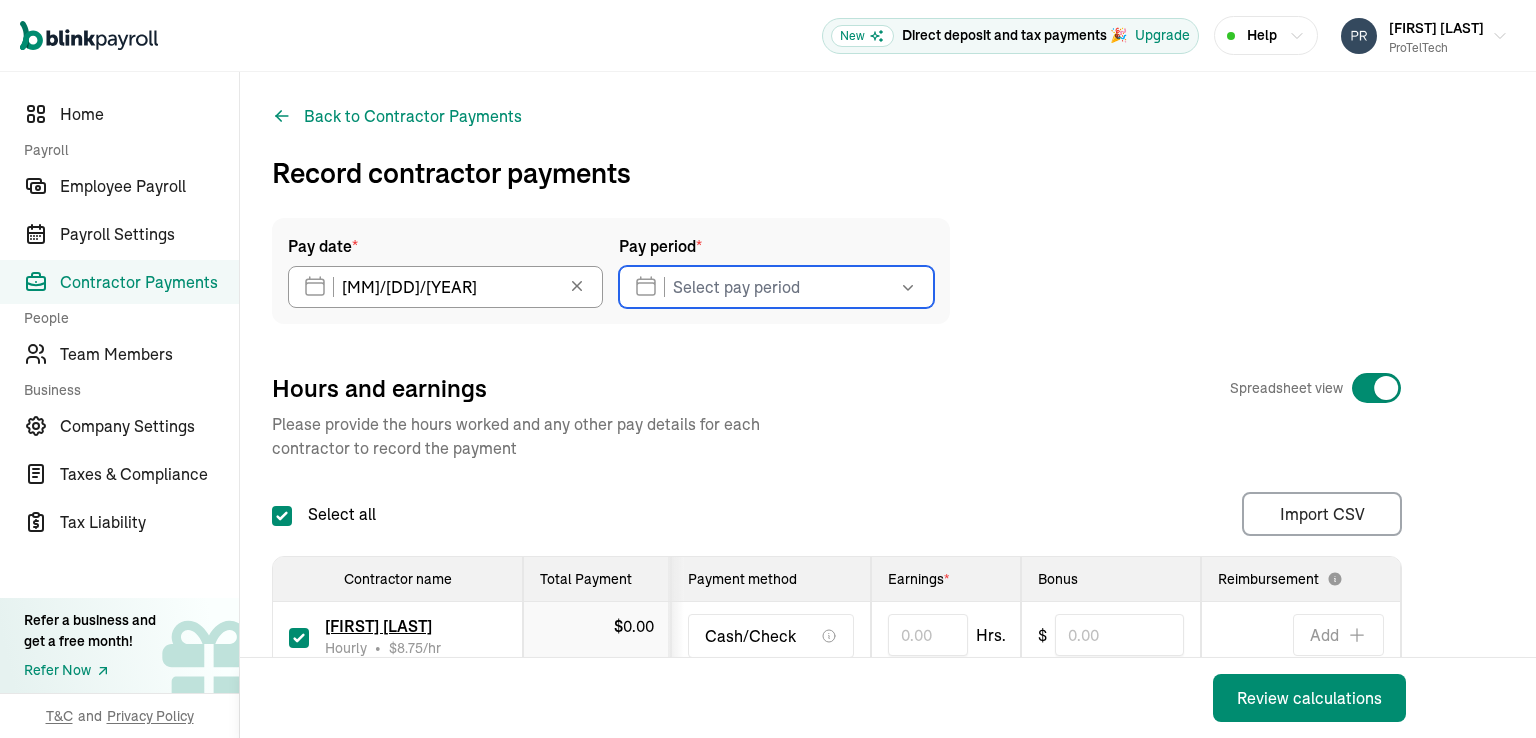 click at bounding box center [776, 287] 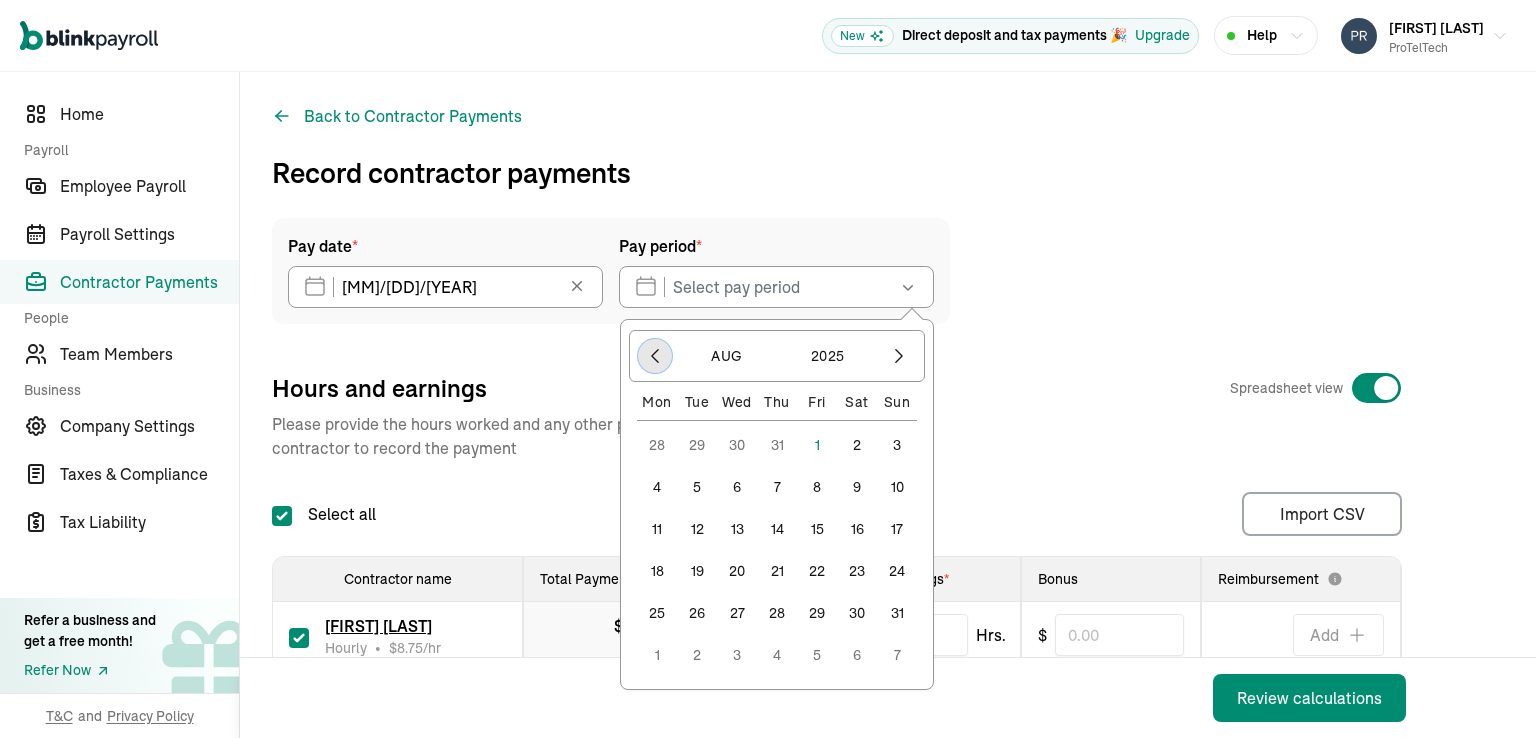 click at bounding box center [655, 356] 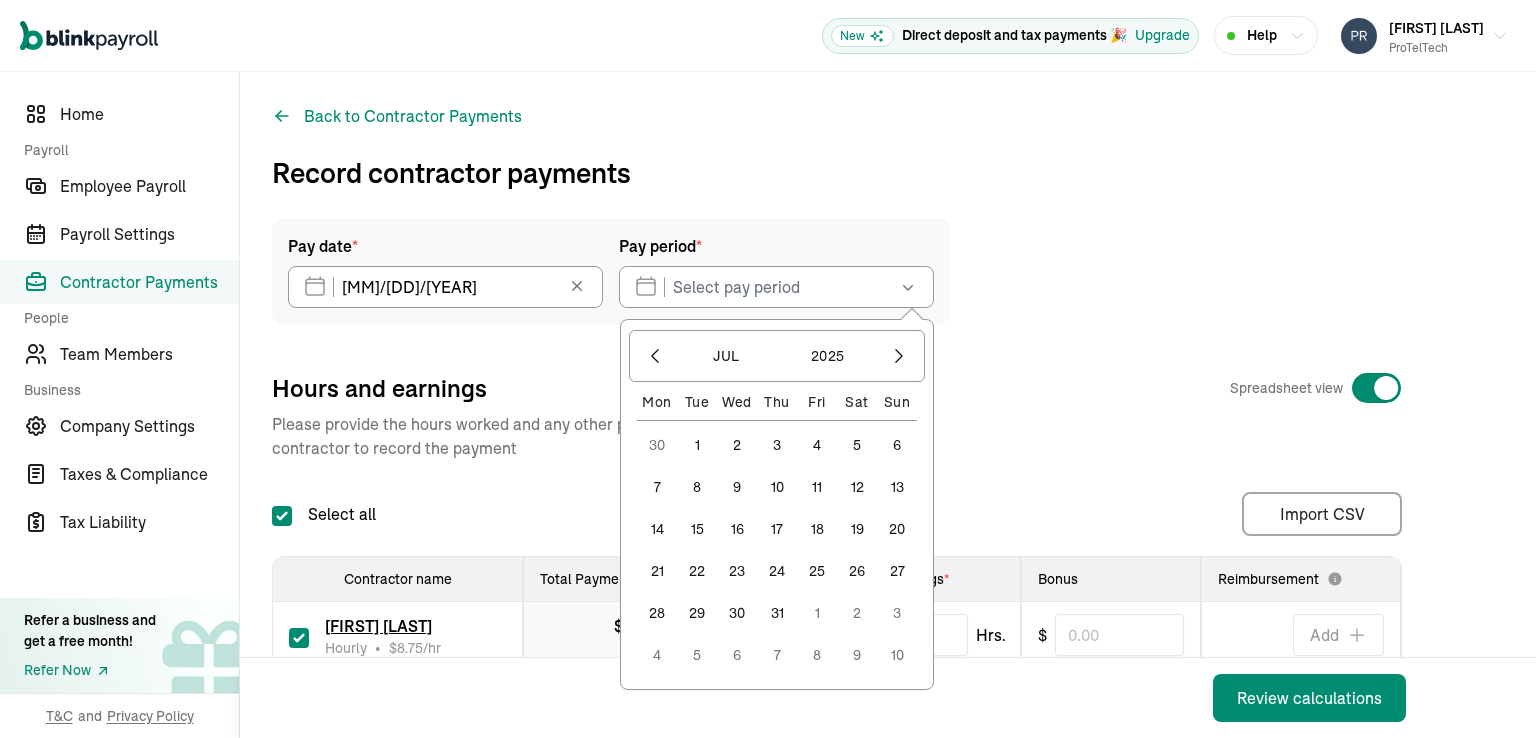 click on "14" at bounding box center [657, 529] 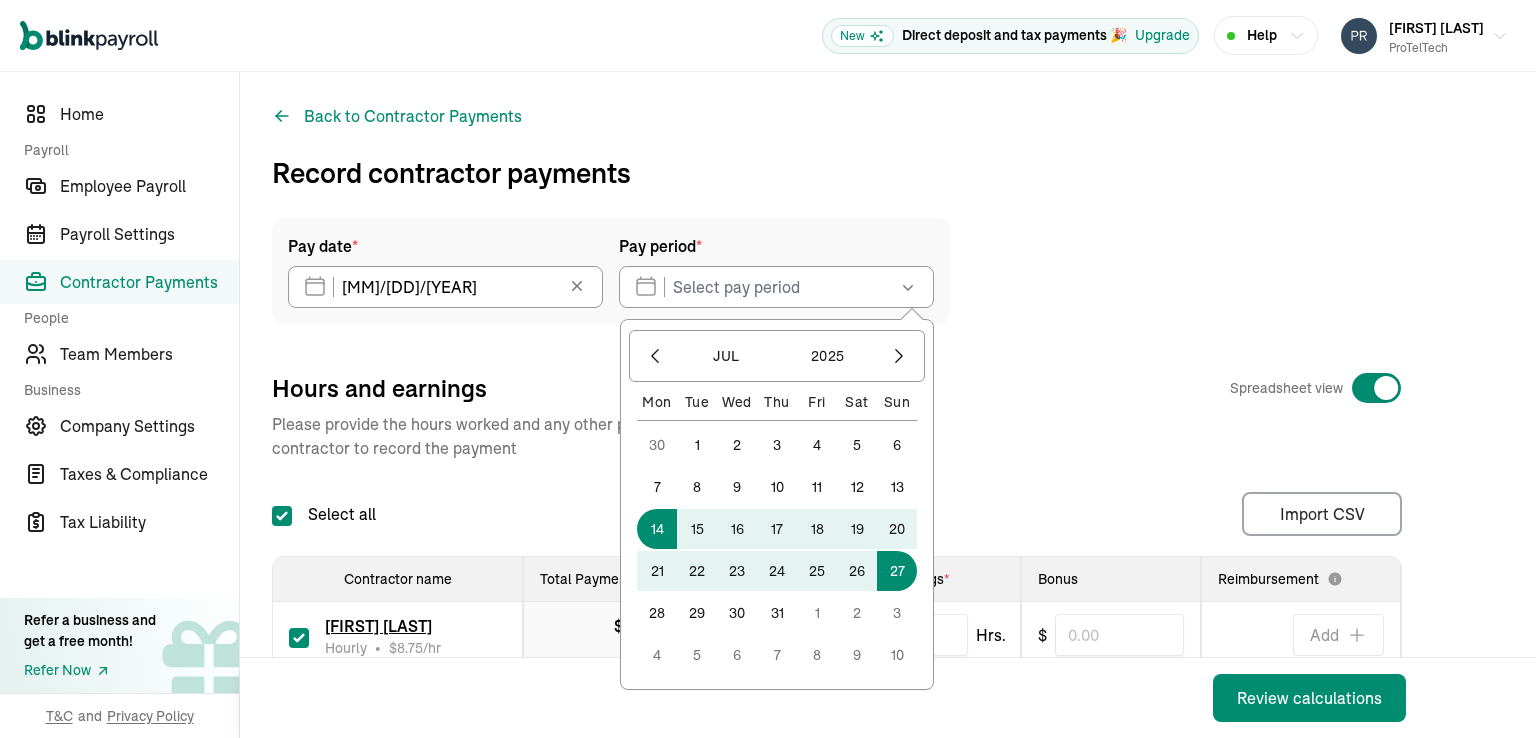 click on "27" at bounding box center (897, 571) 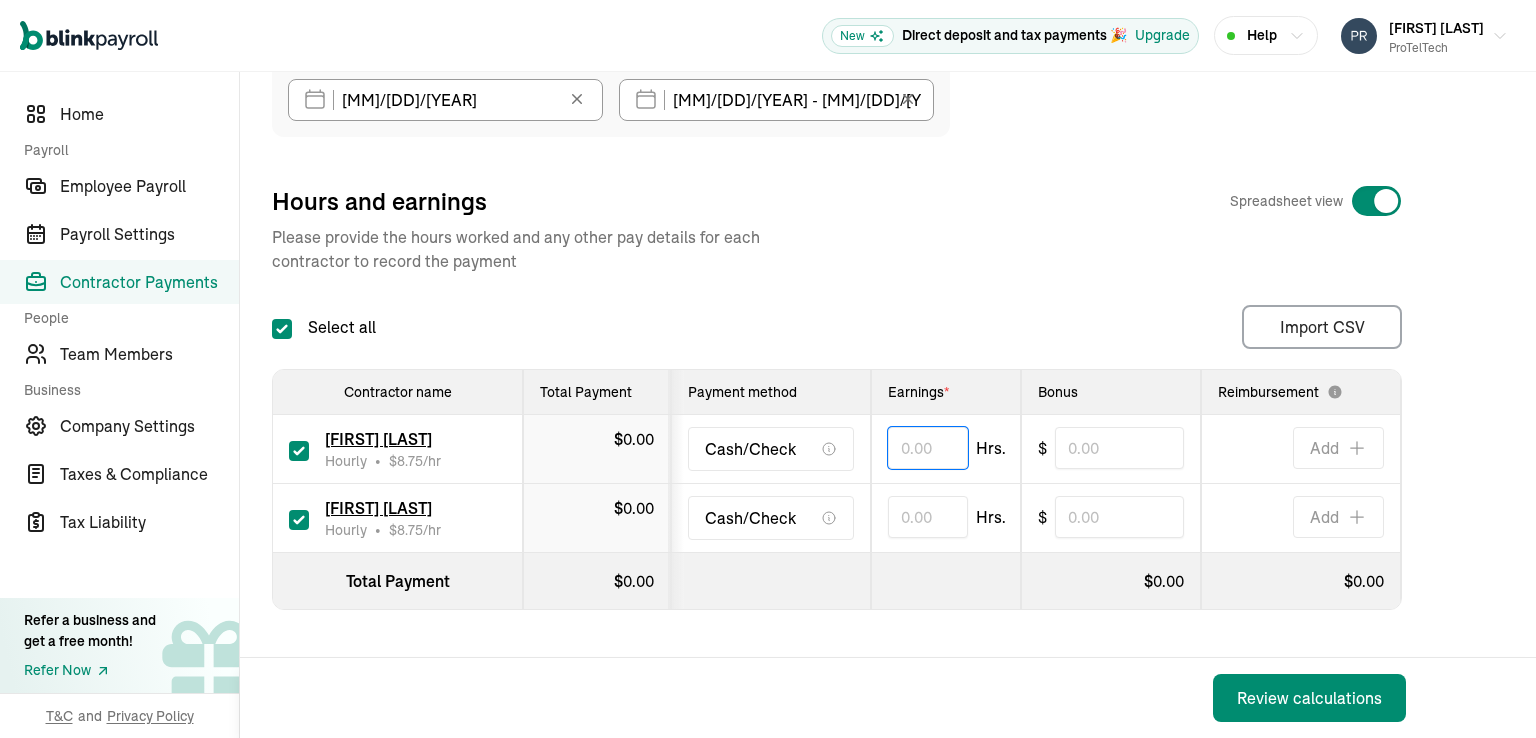 click at bounding box center (928, 448) 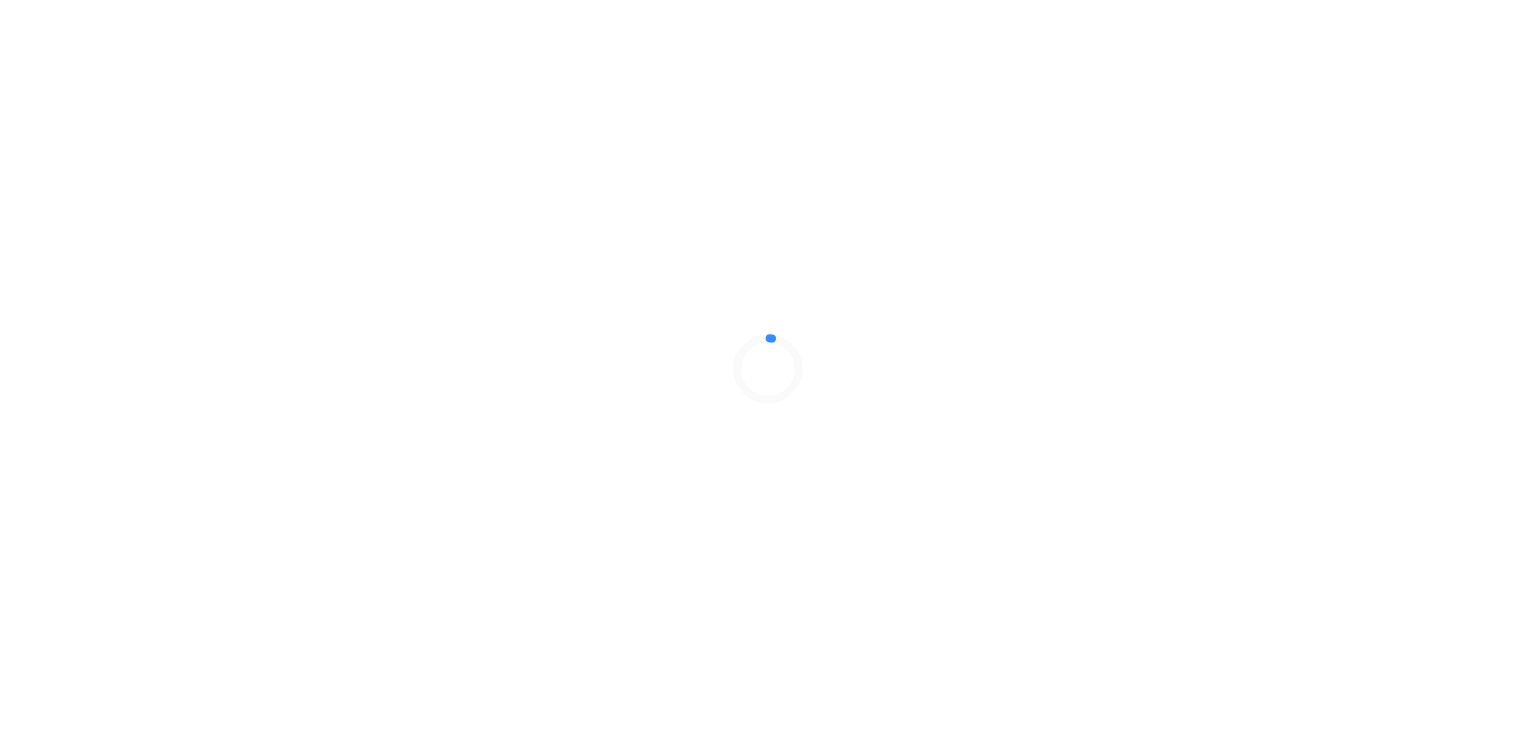 scroll, scrollTop: 0, scrollLeft: 0, axis: both 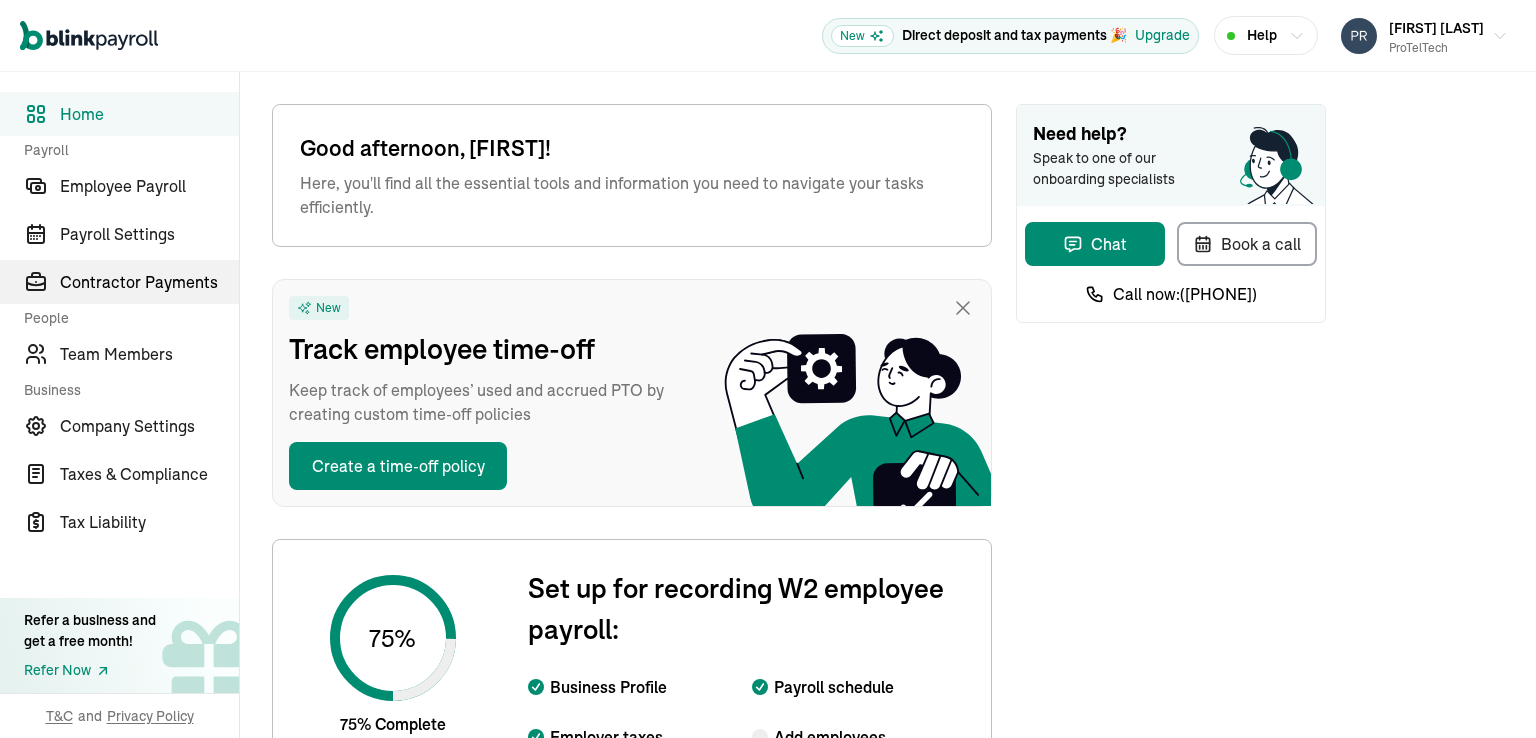click on "Contractor Payments" at bounding box center [119, 282] 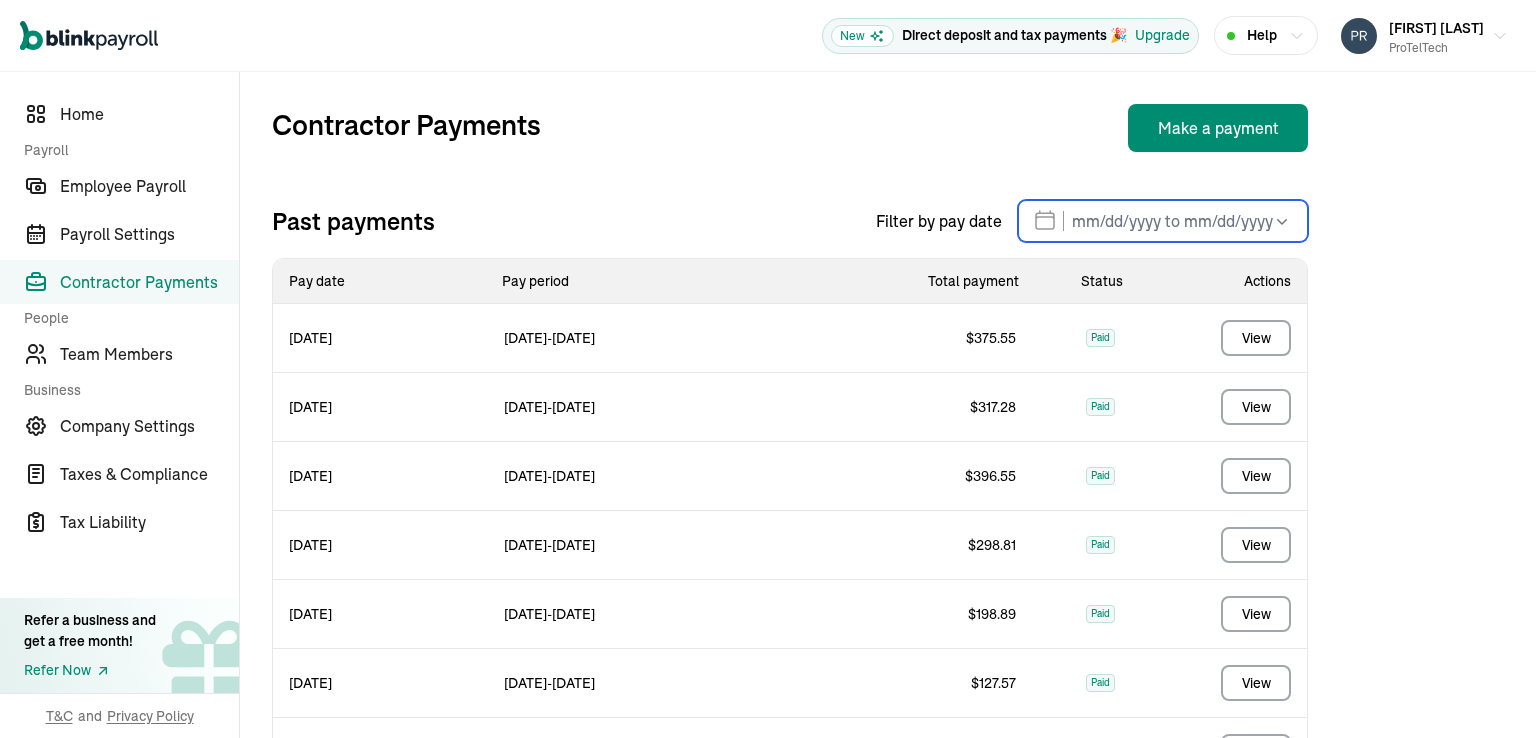 click at bounding box center [1163, 221] 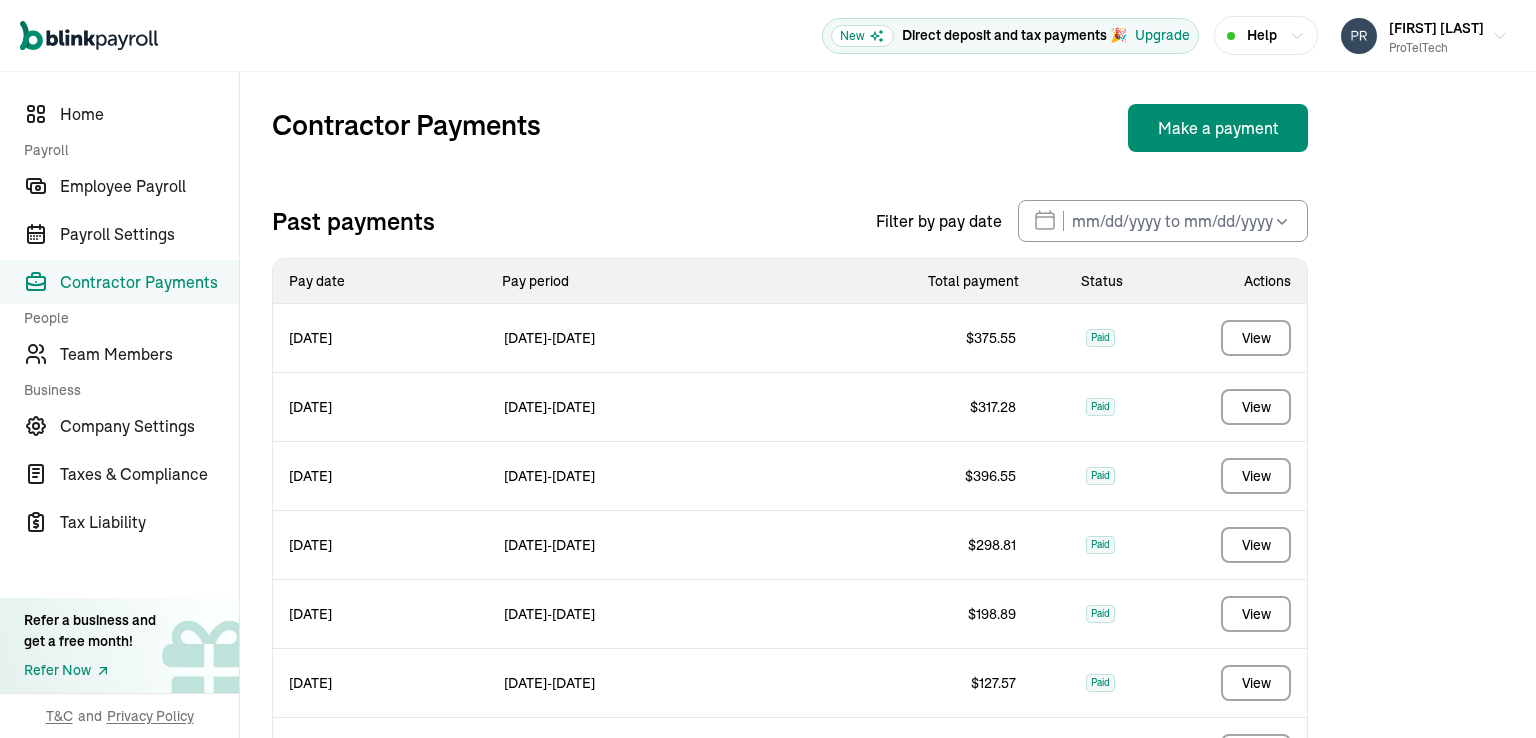 click on "Contractor Payments Make a payment Past payments Filter by pay date [MONTH] [YEAR] Mon Tue Wed Thu Fri Sat Sun 28 29 30 31 1 2 3 4 5 6 7 8 9 10 11 12 13 14 15 16 17 18 19 20 21 22 23 24 25 26 27 28 29 30 31 1 2 3 4 5 6 7 Pay date Pay period Total payment Status Actions [MONTH] [DAY], [YEAR] [MONTH] [DAY], [YEAR]  -  [MONTH] [DAY], [YEAR] $ [AMOUNT] Paid   View [MONTH] [DAY], [YEAR] [MONTH] [DAY], [YEAR]  -  [MONTH] [DAY], [YEAR] $ [AMOUNT] Paid   View [MONTH] [DAY], [YEAR] [MONTH] [DAY], [YEAR]  -  [MONTH] [DAY], [YEAR] $ [AMOUNT] Paid   View [MONTH] [DAY], [YEAR] [MONTH] [DAY], [YEAR]  -  [MONTH] [DAY], [YEAR] $ [AMOUNT] Paid   View [MONTH] [DAY], [YEAR] [MONTH] [DAY], [YEAR]  -  [MONTH] [DAY], [YEAR] $ [AMOUNT] Paid   View [MONTH] [DAY], [YEAR] [MONTH] [DAY], [YEAR]  -  [MONTH] [DAY], [YEAR] $ [AMOUNT] Paid   View [MONTH] [DAY], [YEAR] [MONTH] [DAY], [YEAR]  -  [MONTH] [DAY], [YEAR] $ [AMOUNT] Paid   View [MONTH] [DAY], [YEAR] [MONTH] [DAY], [YEAR]  -  [MONTH] [DAY], [YEAR] $ [AMOUNT] Paid   View [MONTH] [DAY], [YEAR] [MONTH] [DAY], [YEAR]  -  [MONTH] [DAY], [YEAR] $ [AMOUNT] Paid   View" at bounding box center [790, 756] 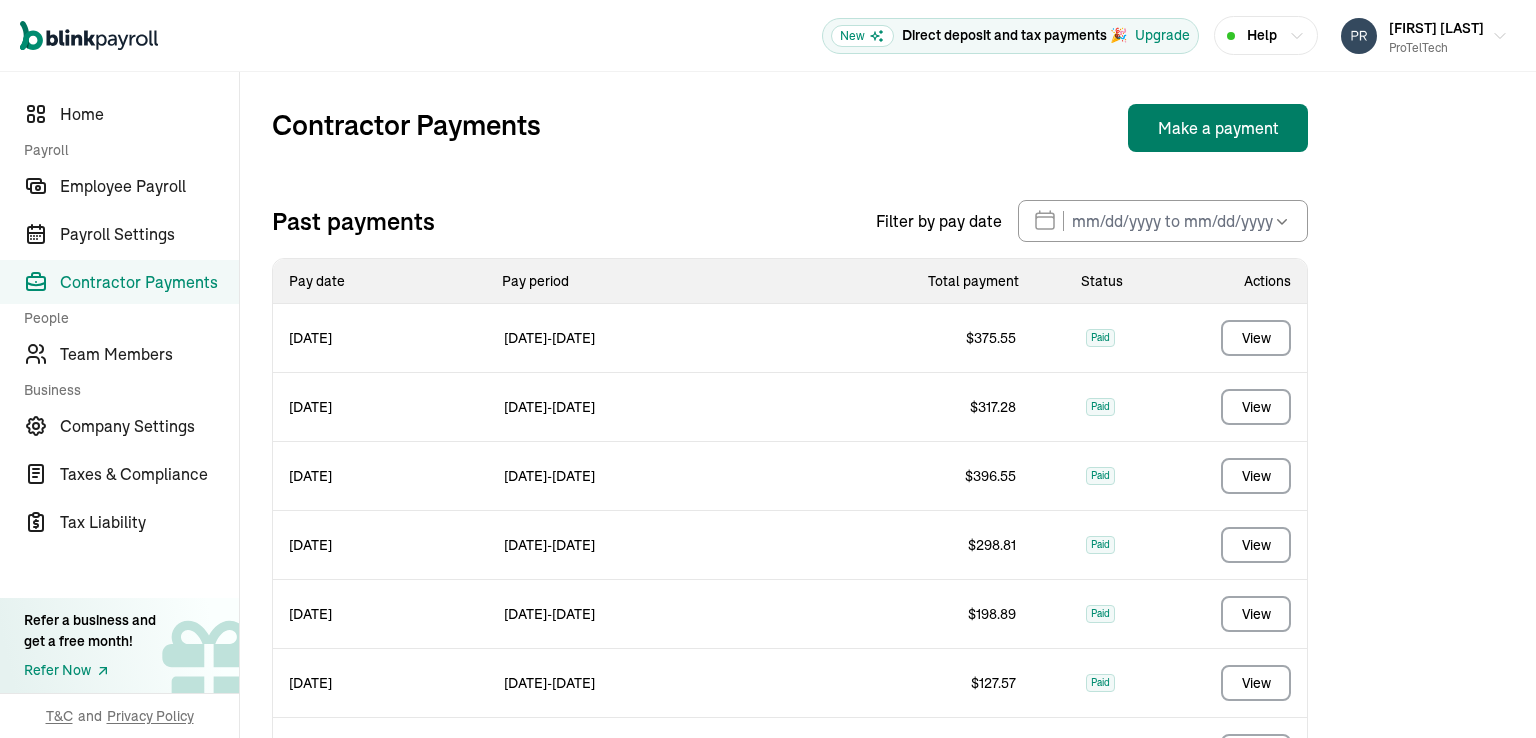 click on "Make a payment" at bounding box center (1218, 128) 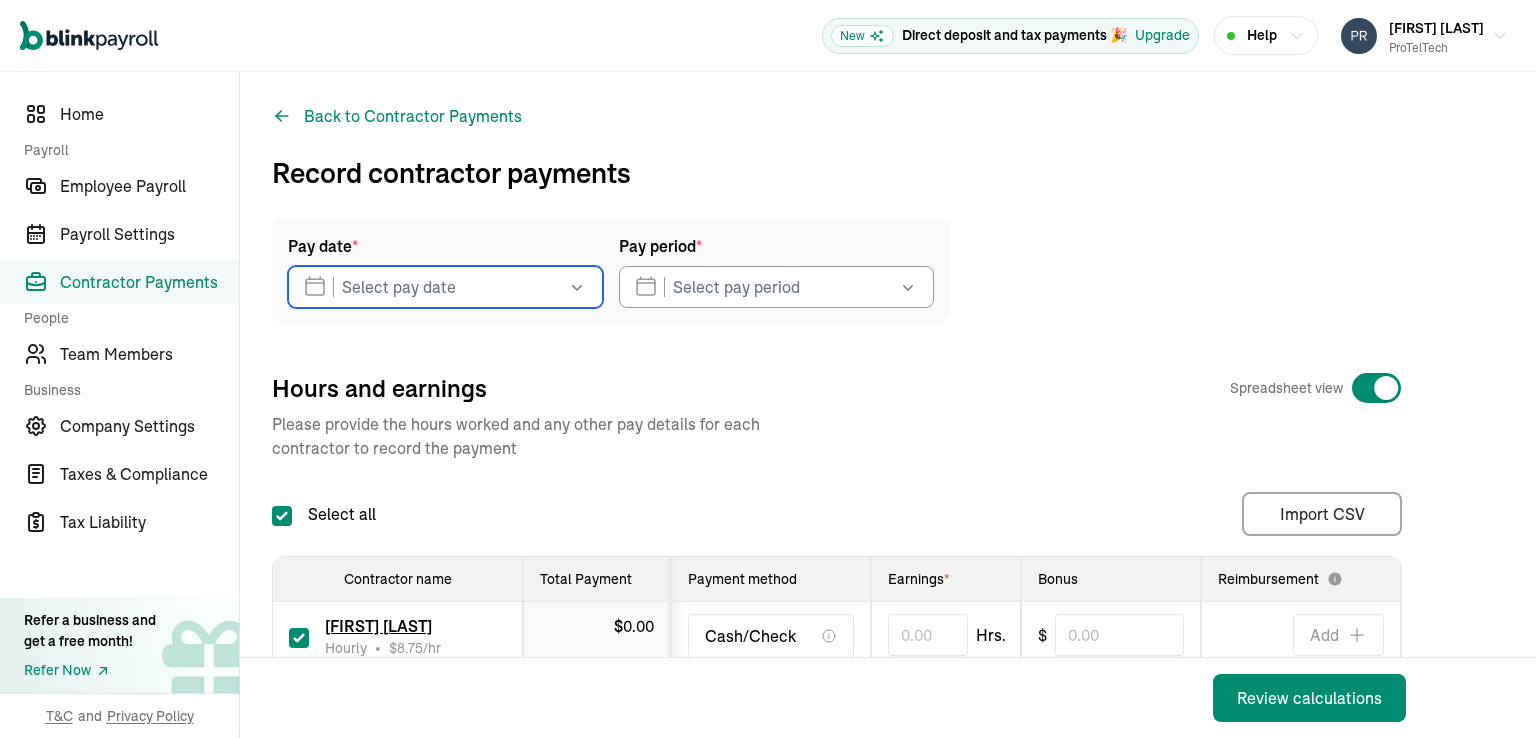click at bounding box center (445, 287) 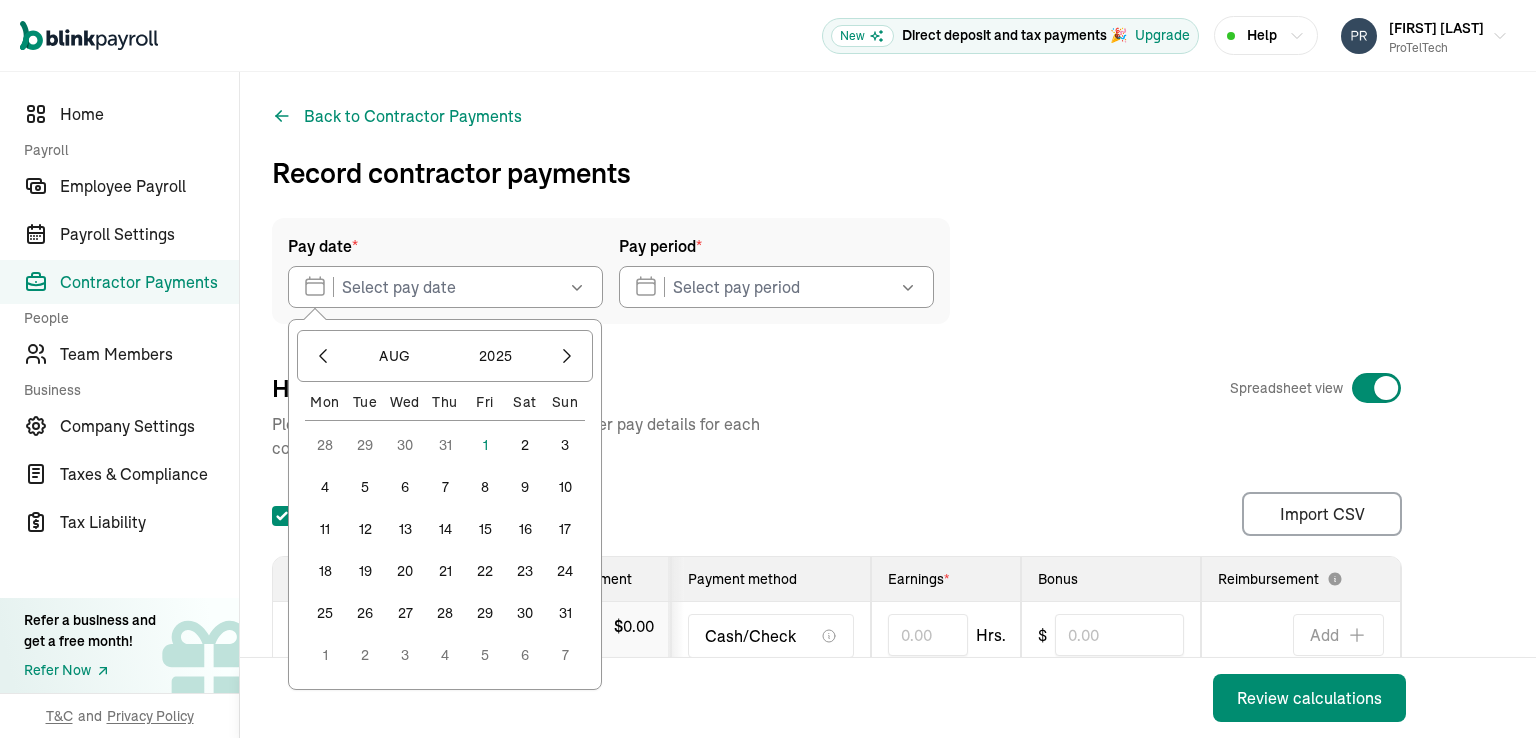 click on "1" at bounding box center [485, 445] 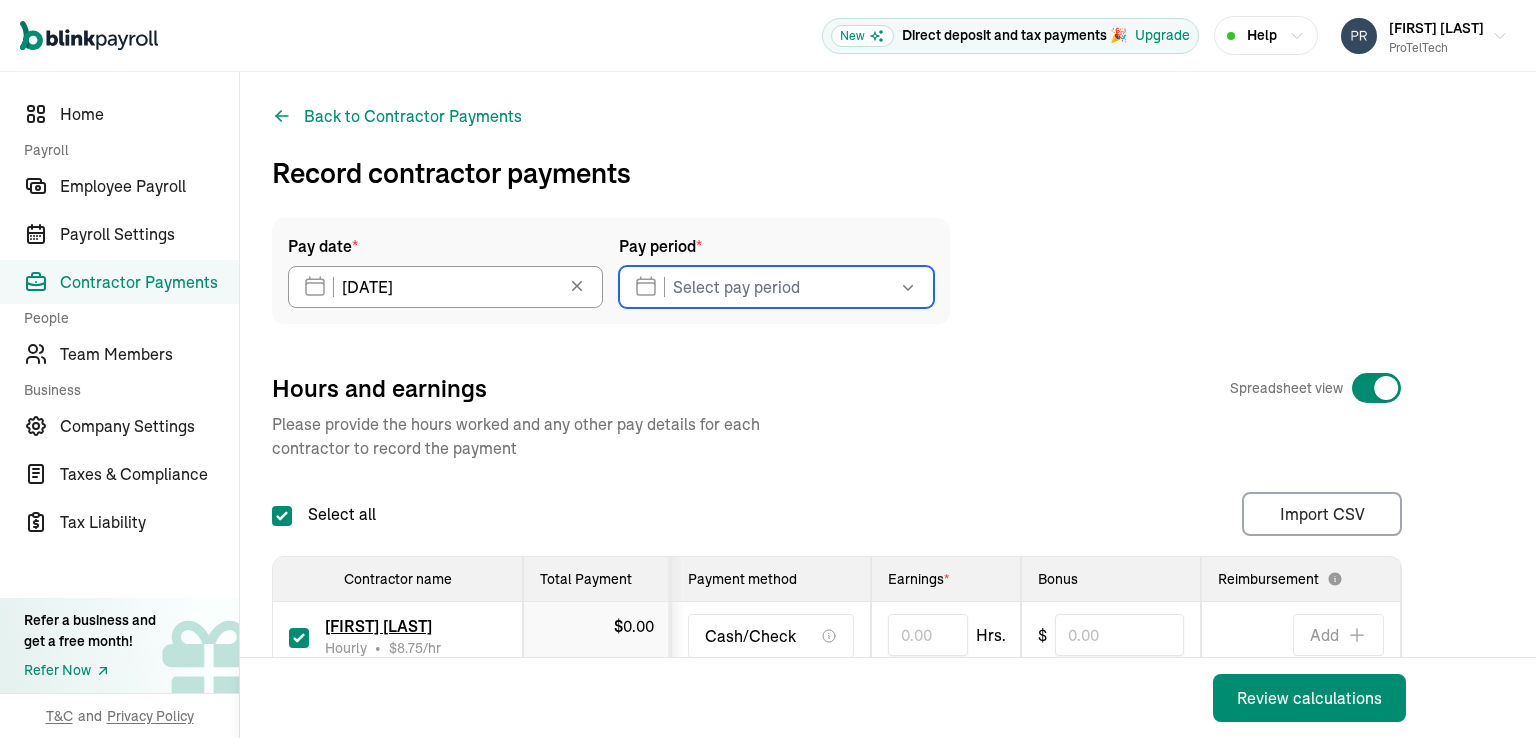 click at bounding box center [776, 287] 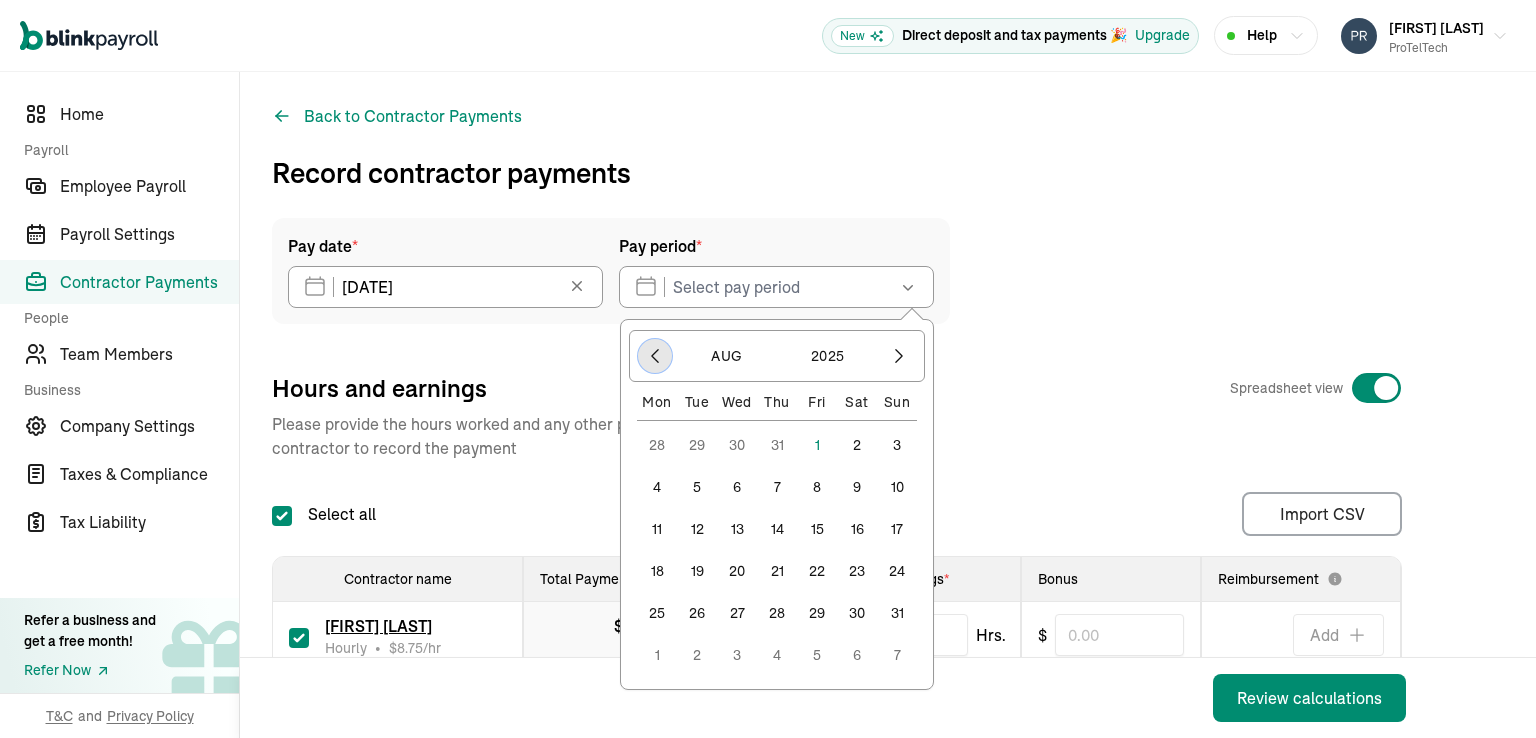 click at bounding box center [655, 356] 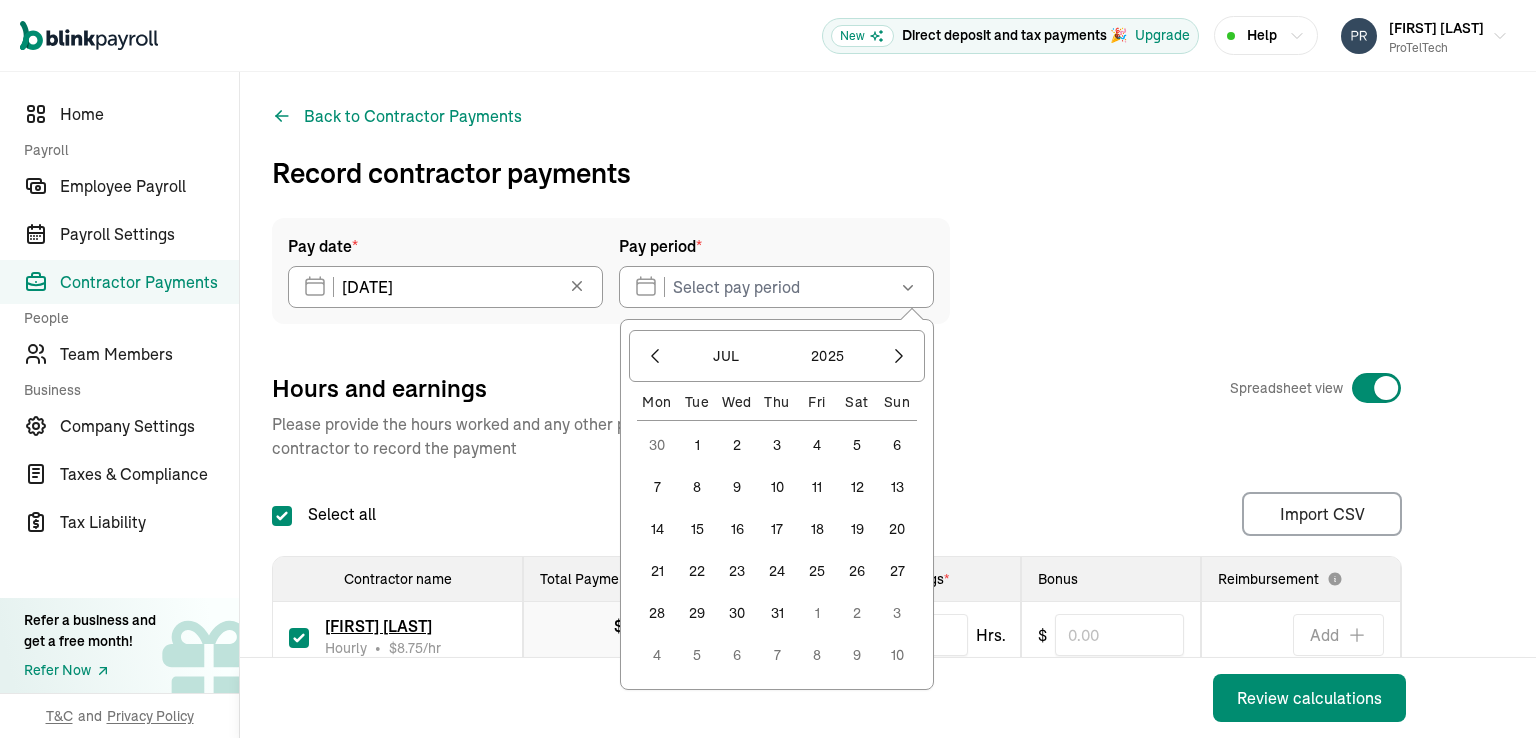 click on "14" at bounding box center [657, 529] 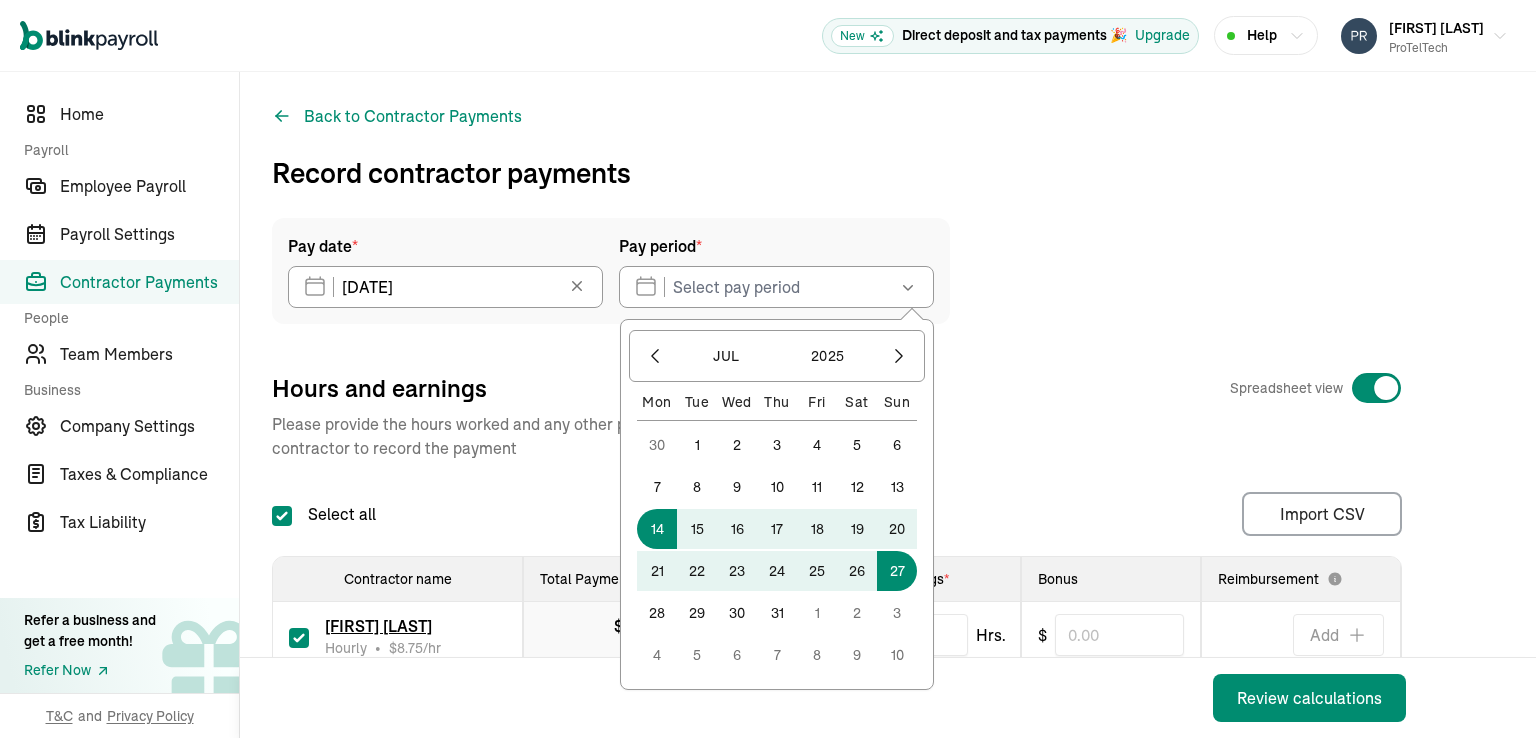 click on "27" at bounding box center [897, 571] 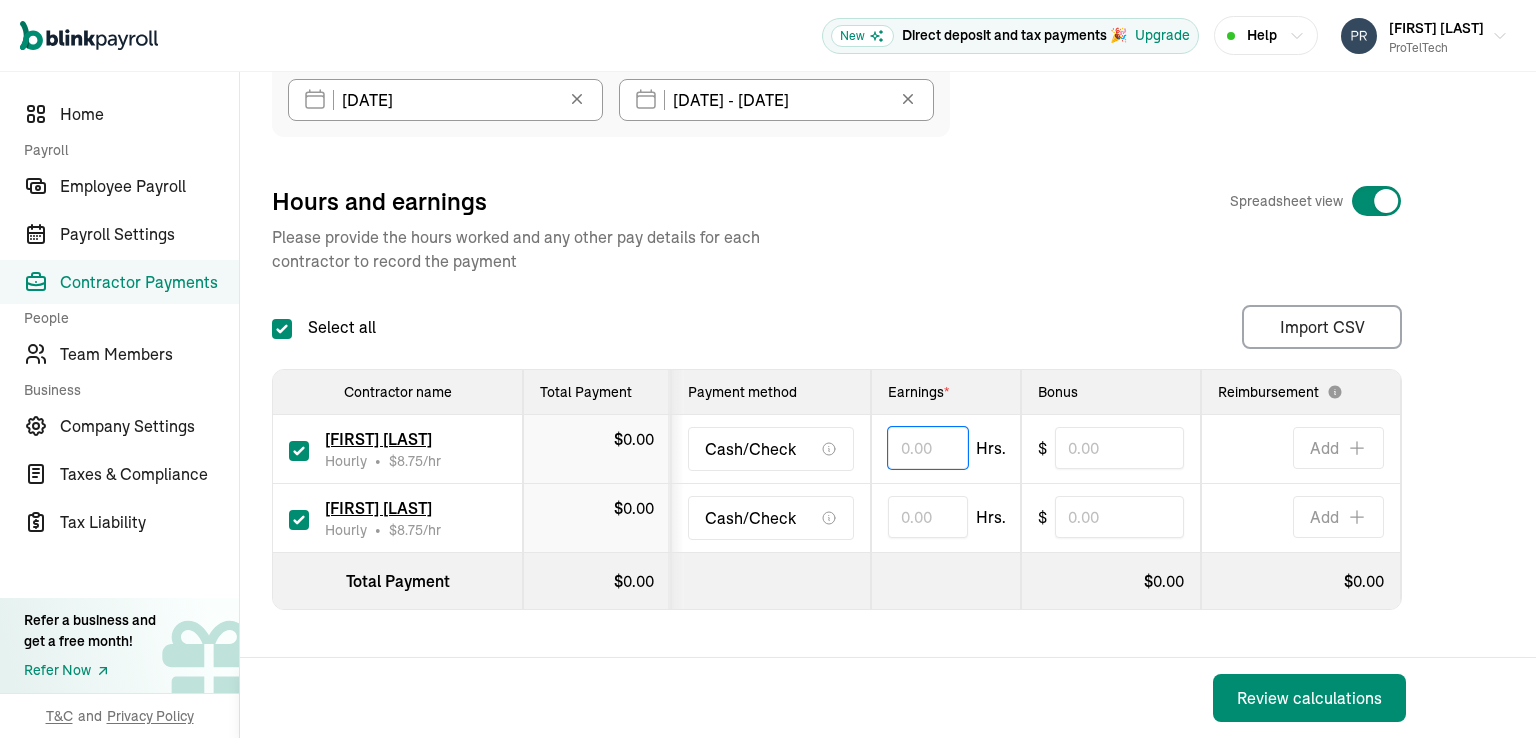 click at bounding box center (928, 448) 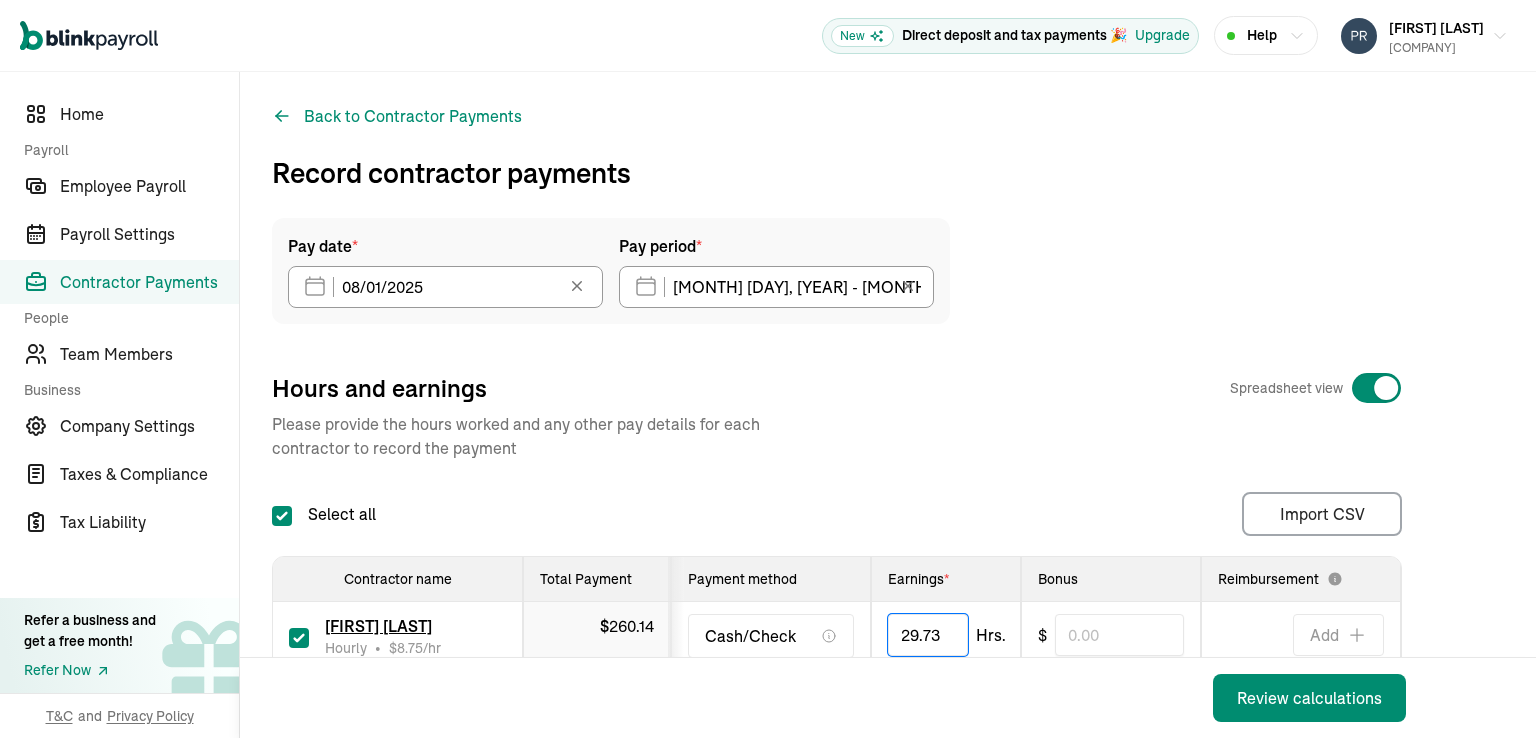 scroll, scrollTop: 0, scrollLeft: 0, axis: both 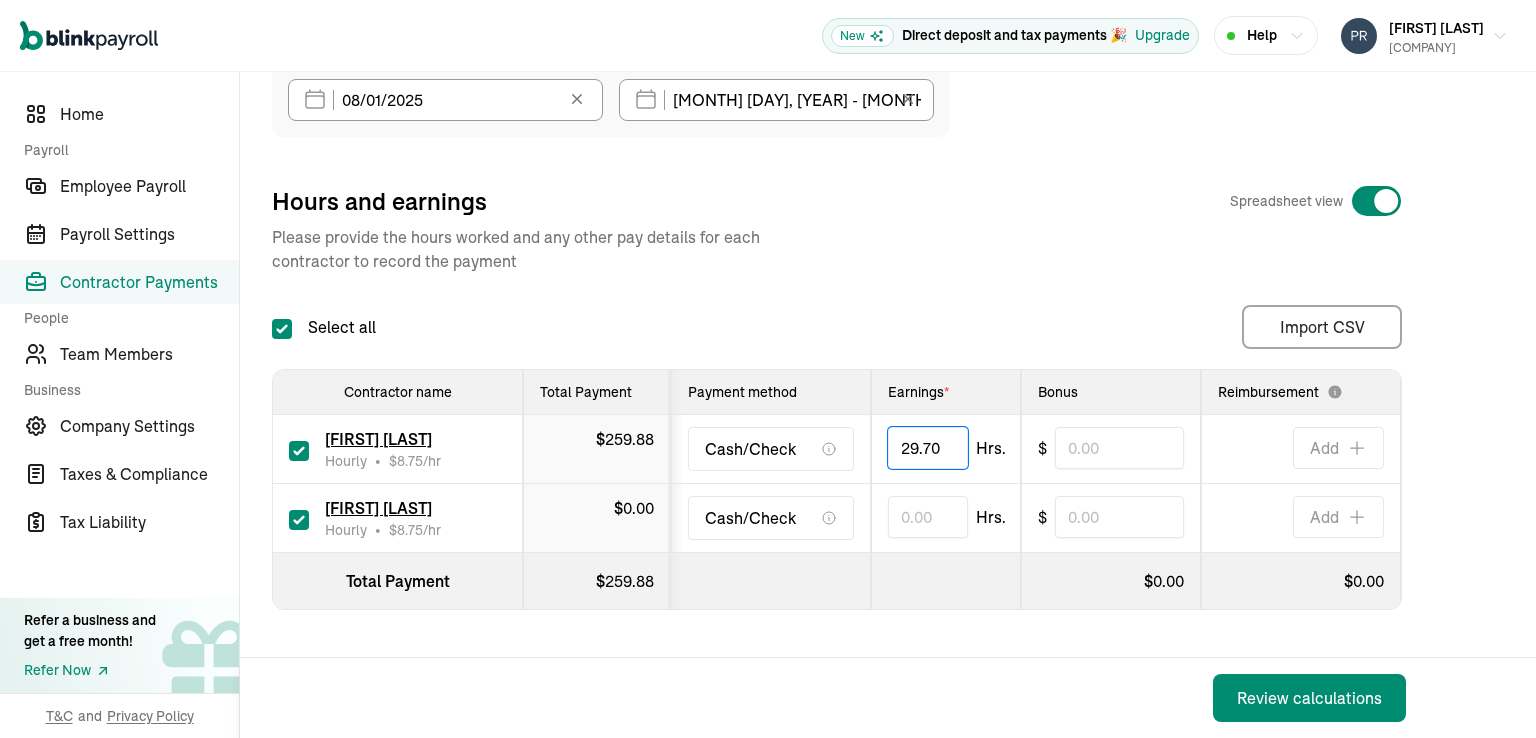 type on "29.70" 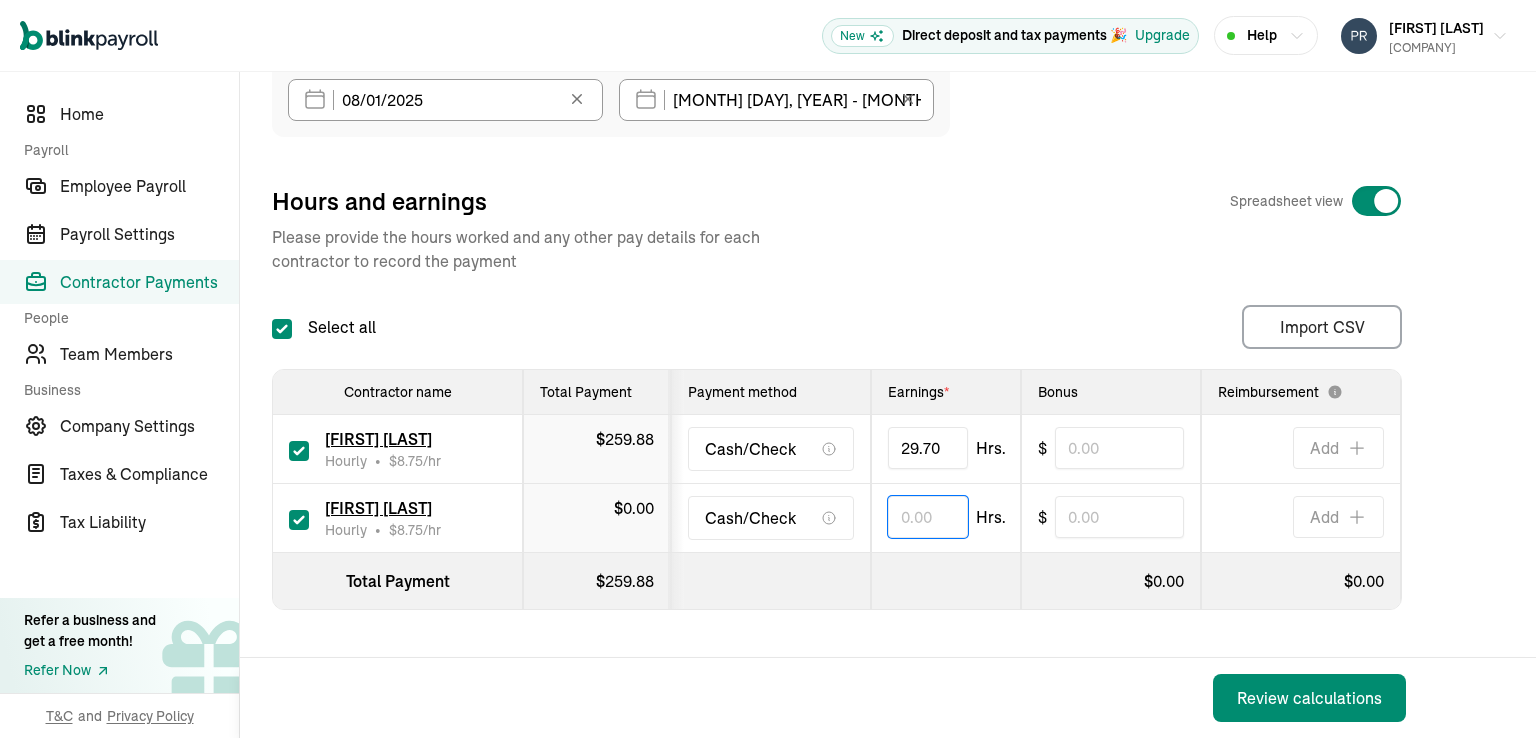 click at bounding box center (928, 517) 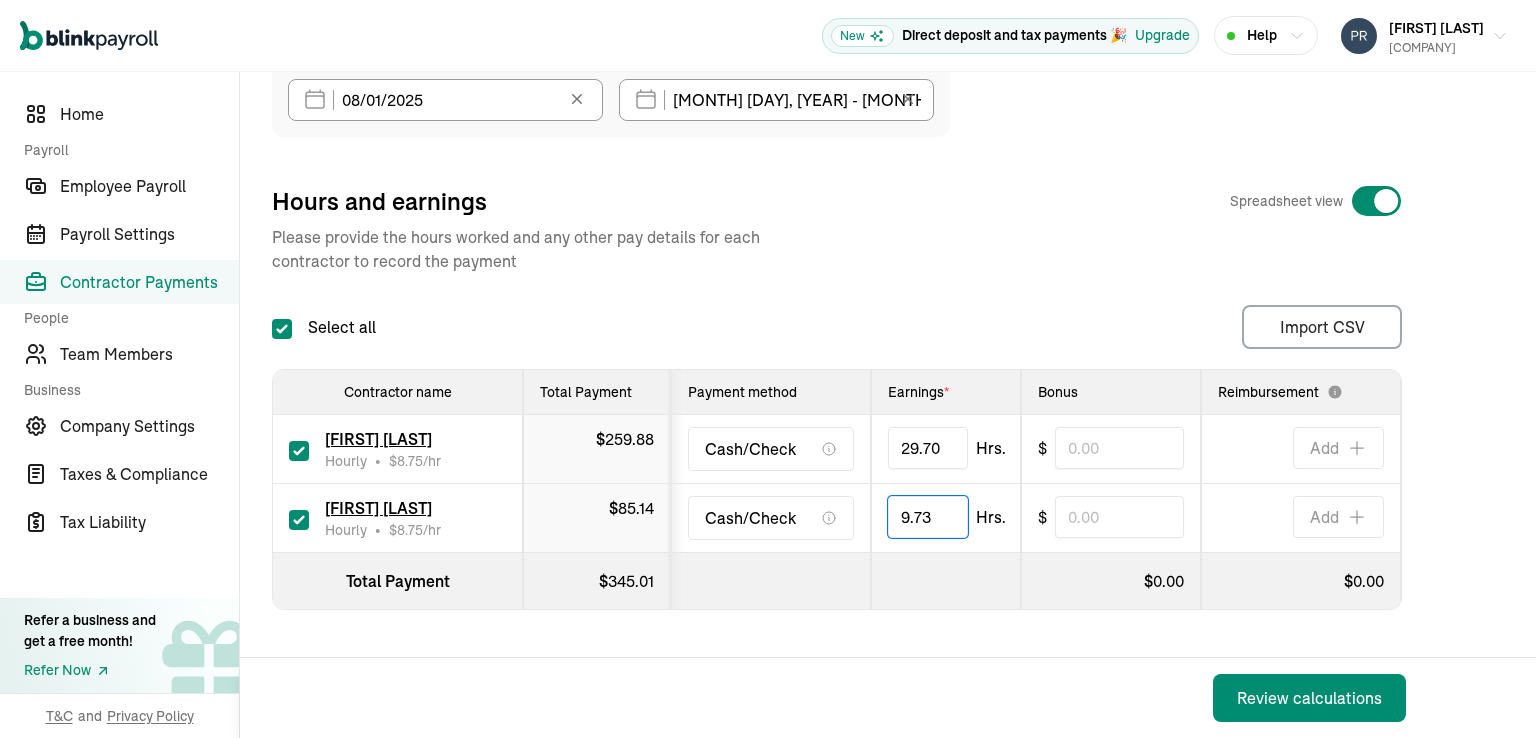 type on "9.73" 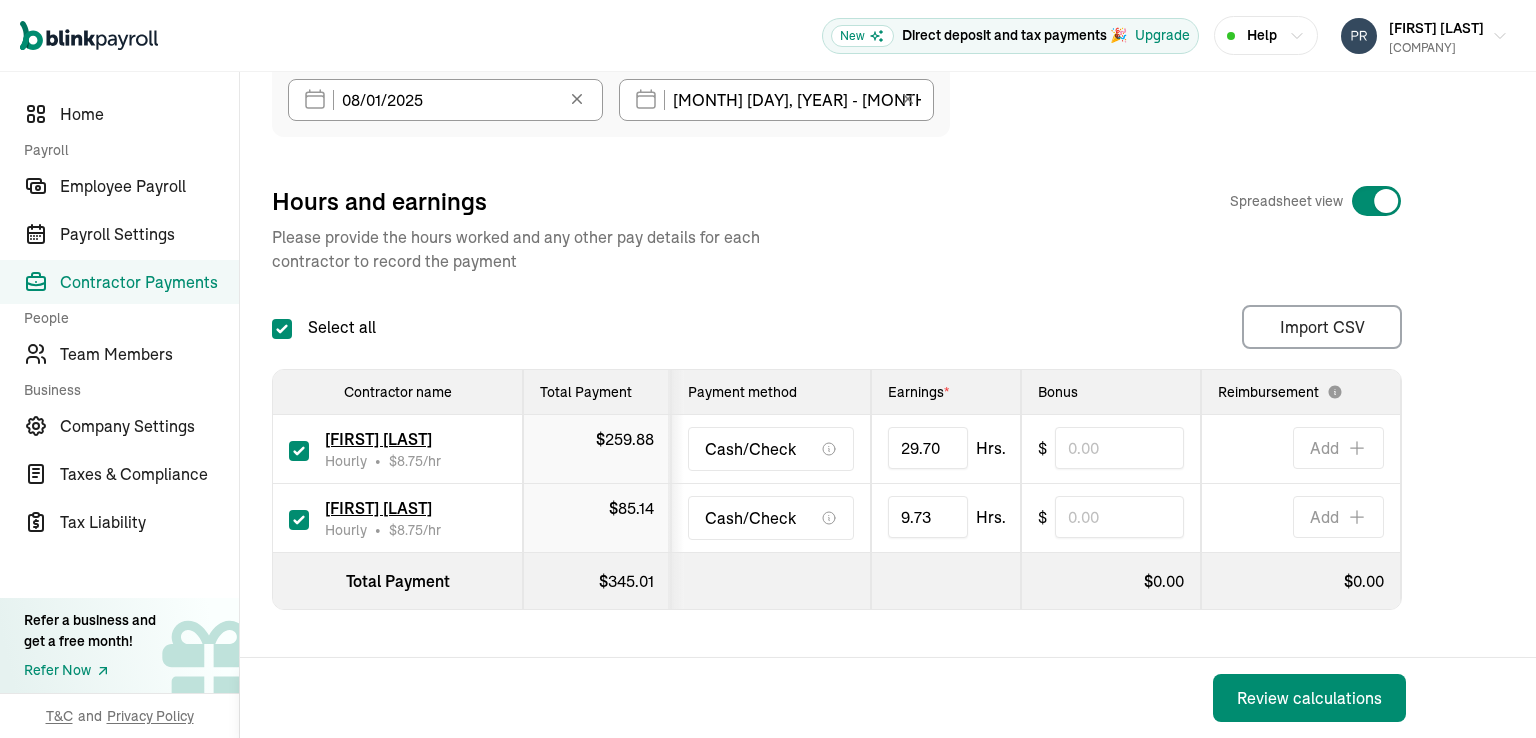 click on "Review calculations" at bounding box center [835, 698] 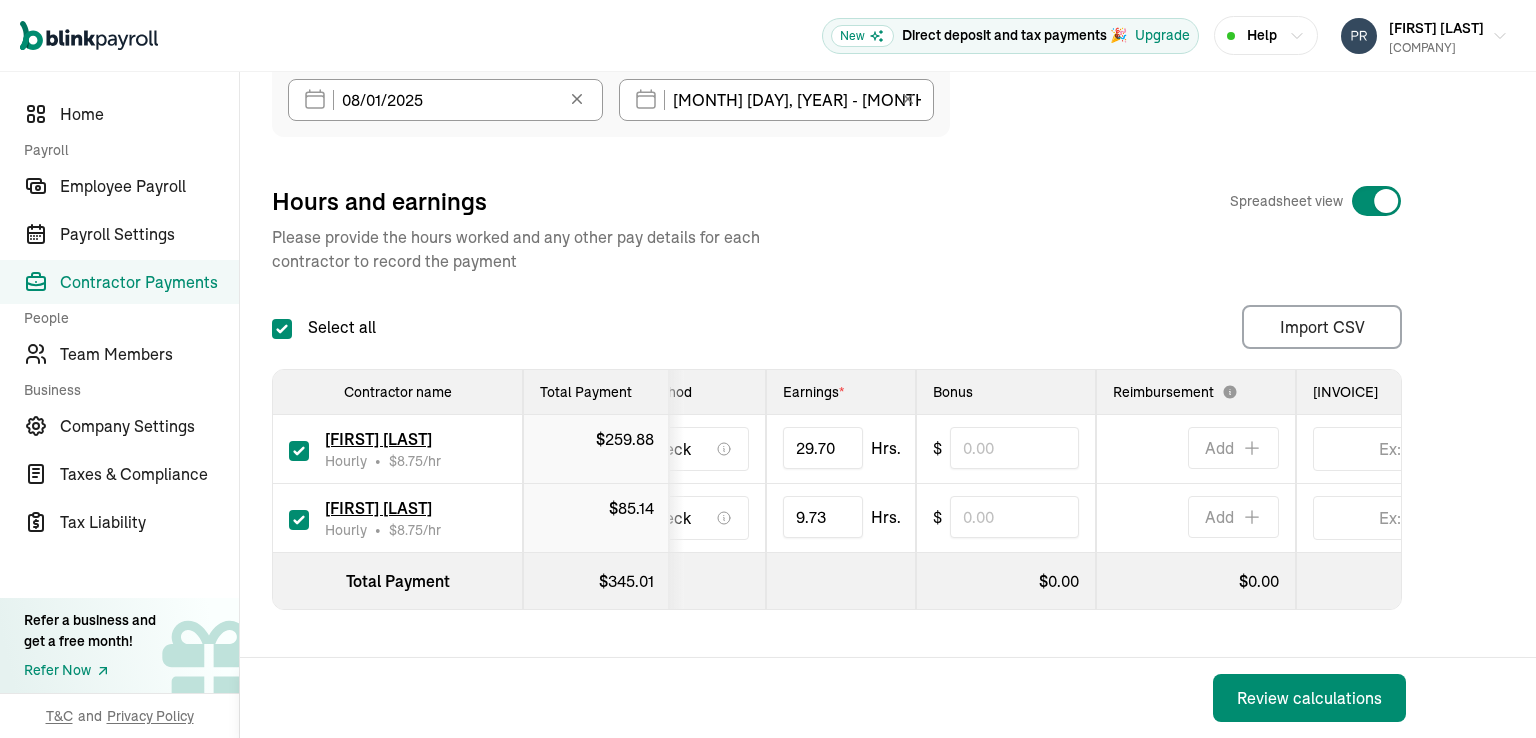 scroll, scrollTop: 0, scrollLeft: 0, axis: both 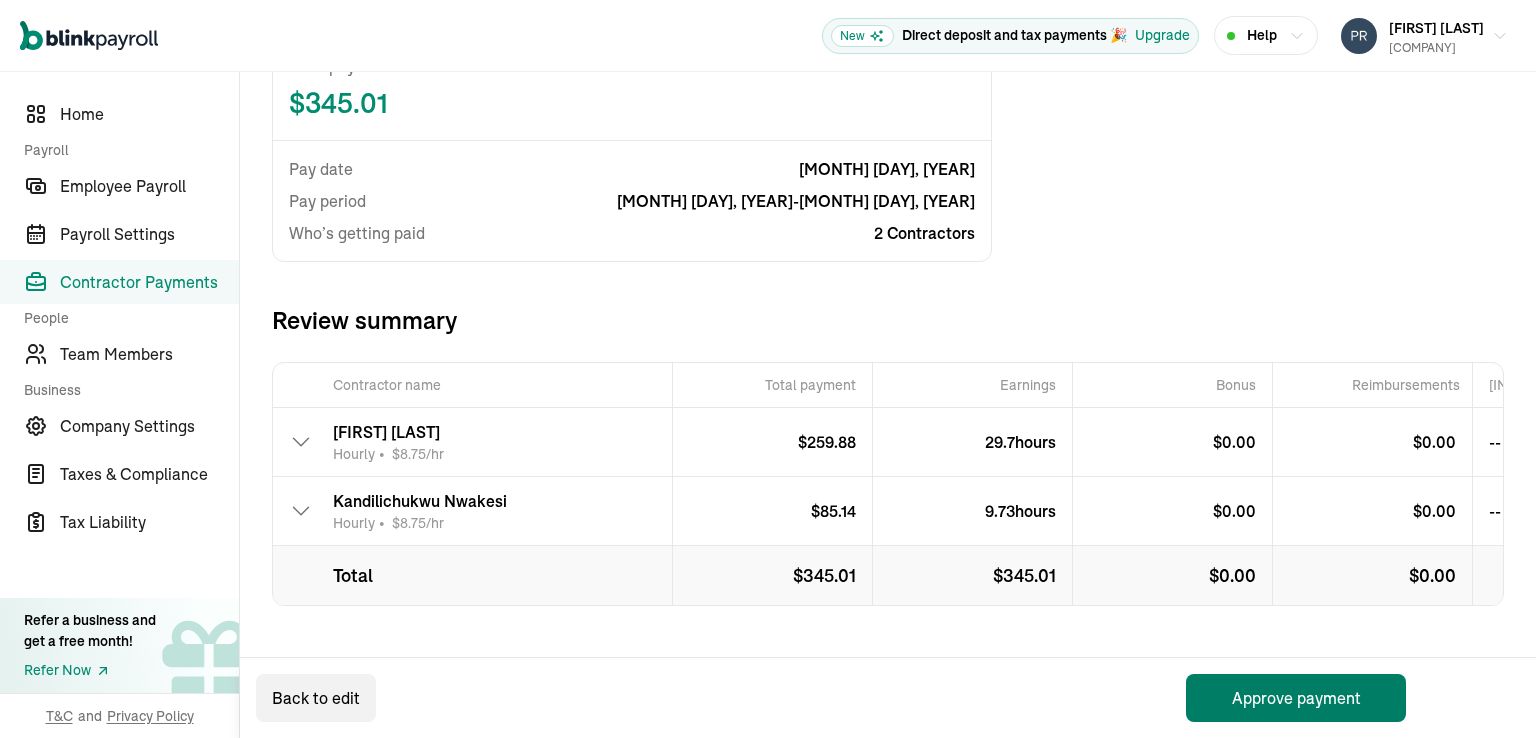click on "Approve payment" at bounding box center (1296, 698) 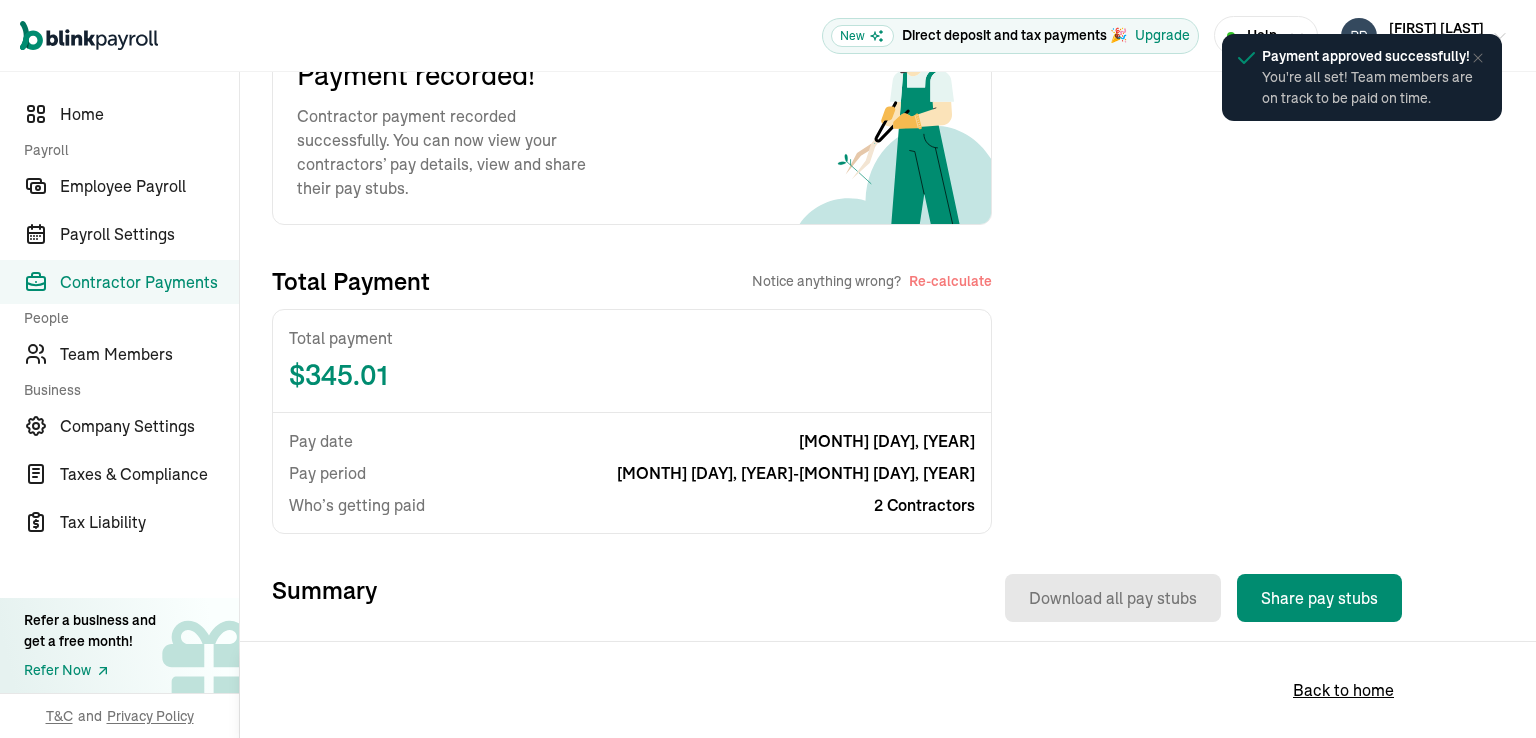 scroll, scrollTop: 300, scrollLeft: 0, axis: vertical 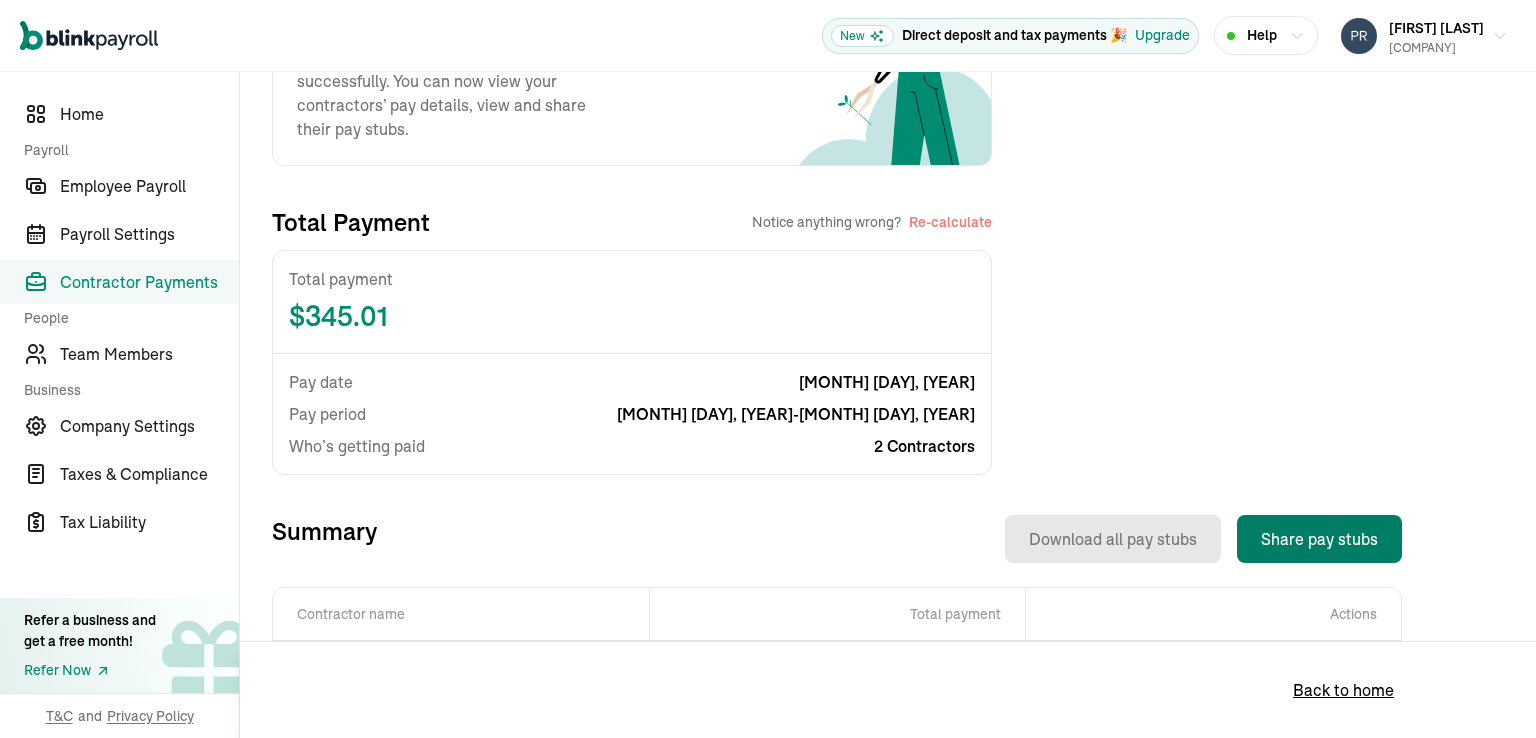 click on "Share pay stubs" at bounding box center [1319, 539] 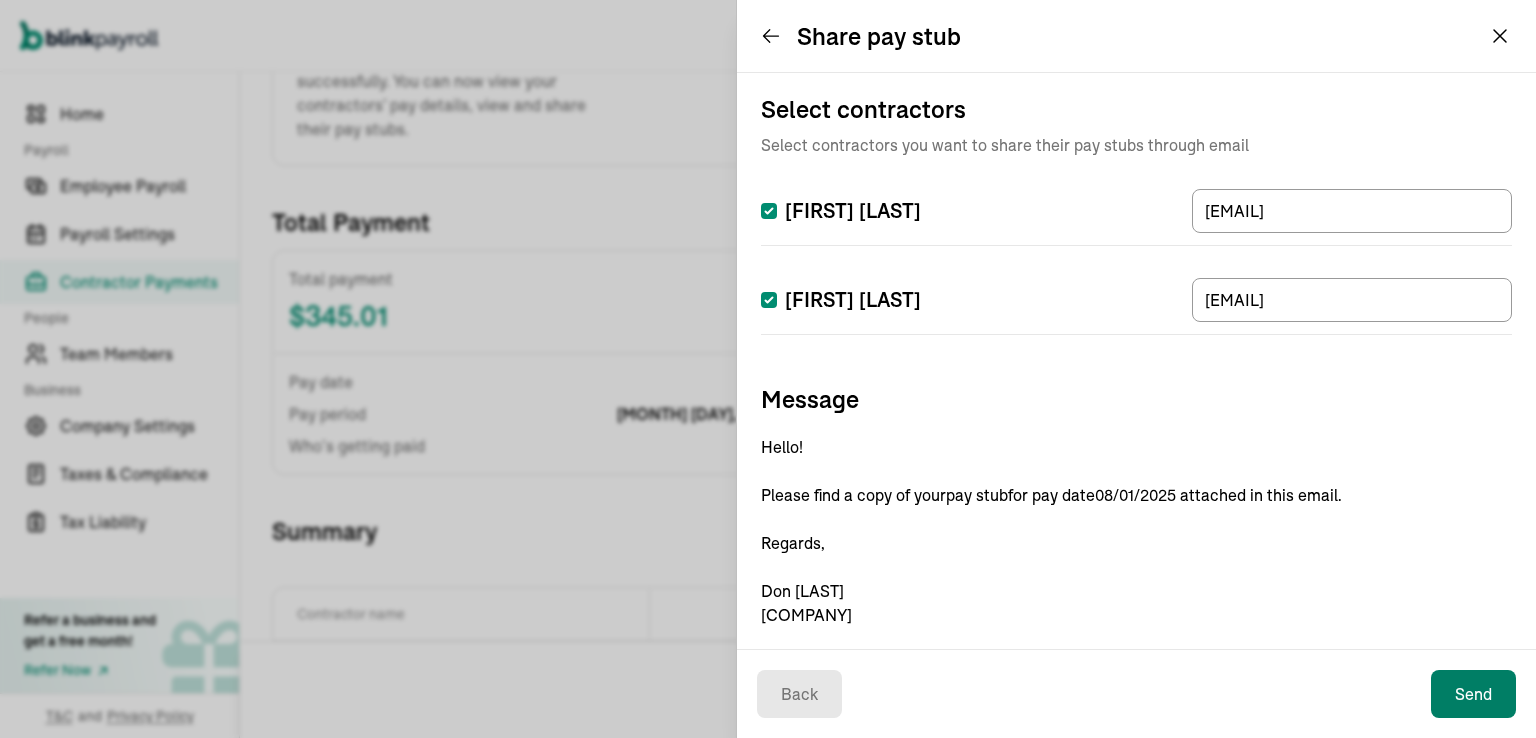 click on "Send" at bounding box center (1473, 694) 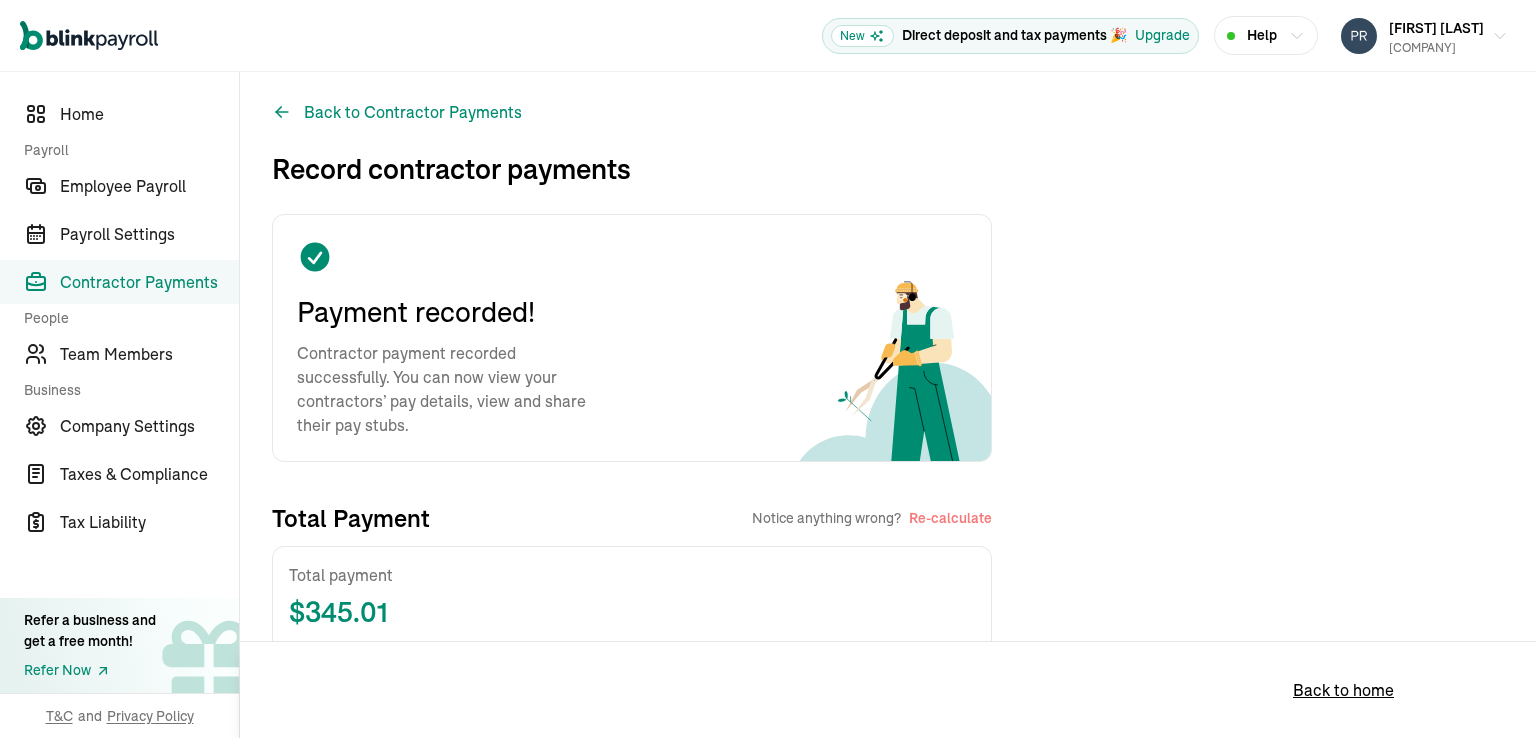 scroll, scrollTop: 0, scrollLeft: 0, axis: both 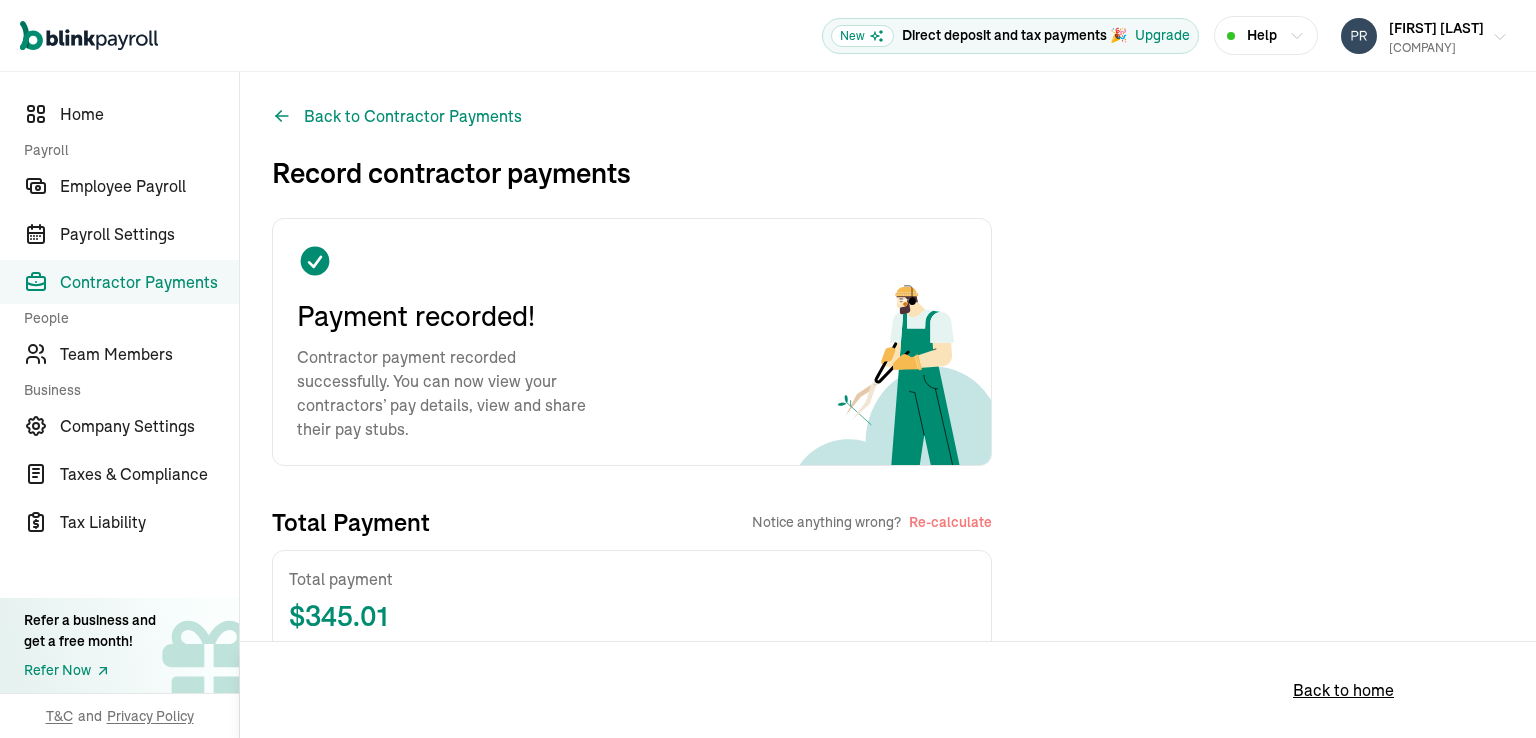 click 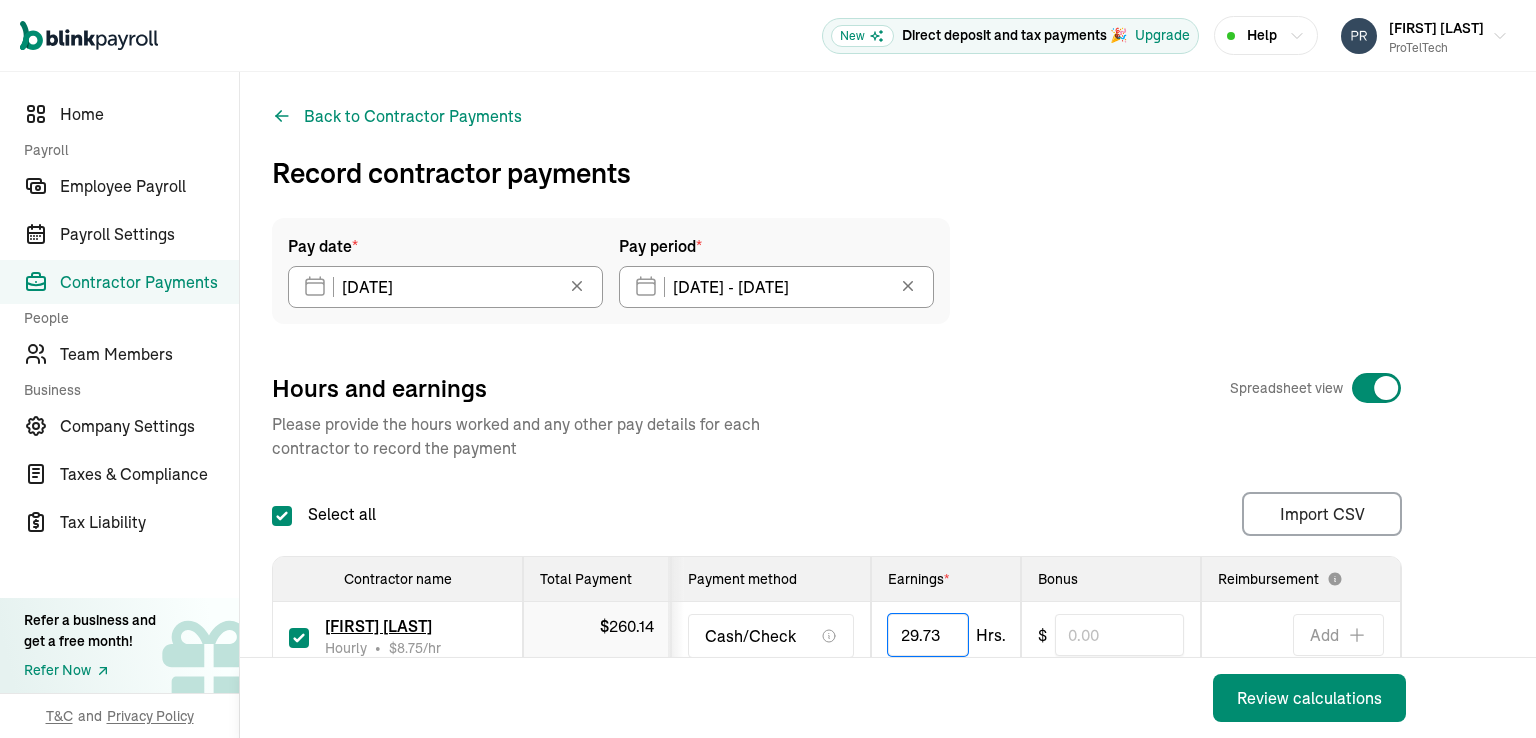scroll, scrollTop: 0, scrollLeft: 0, axis: both 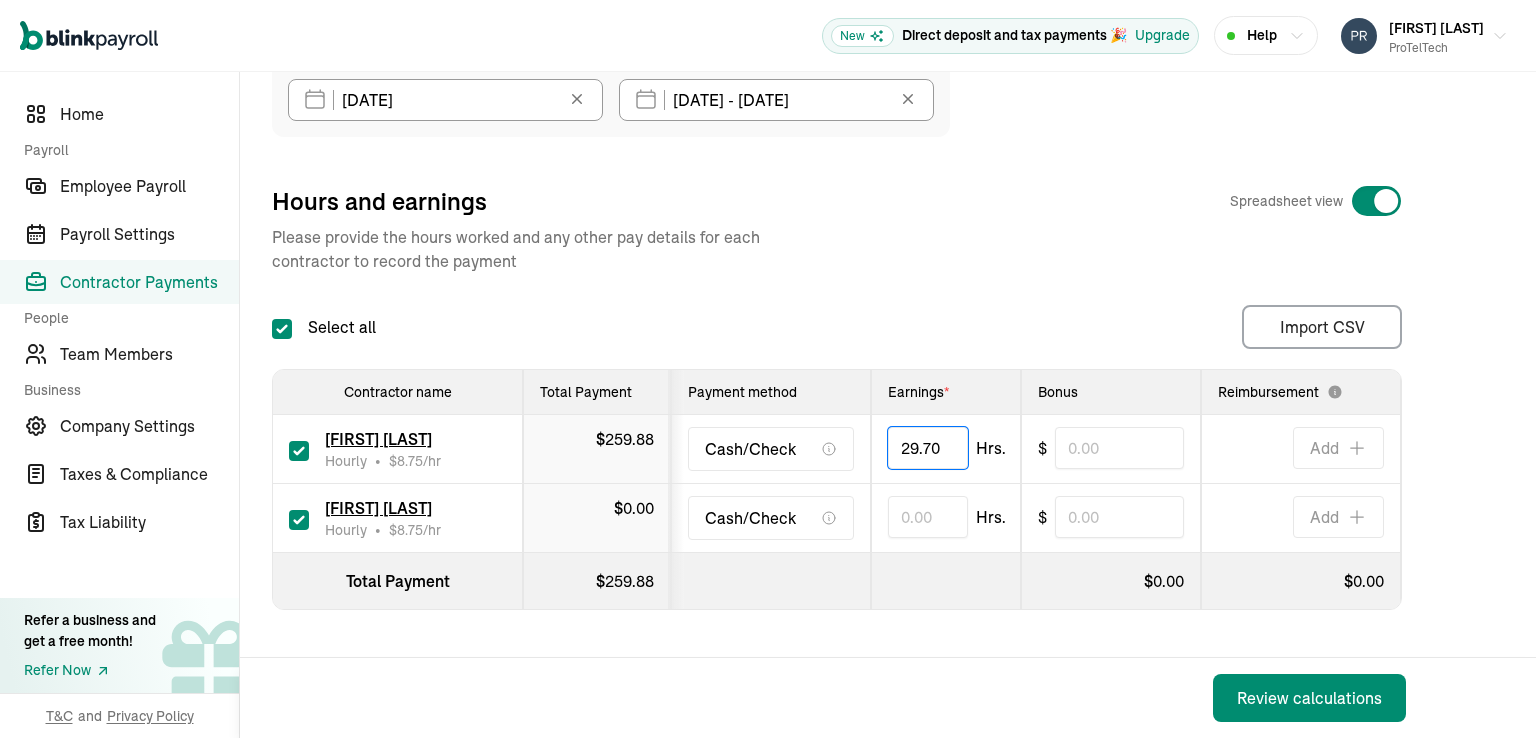 type on "29.70" 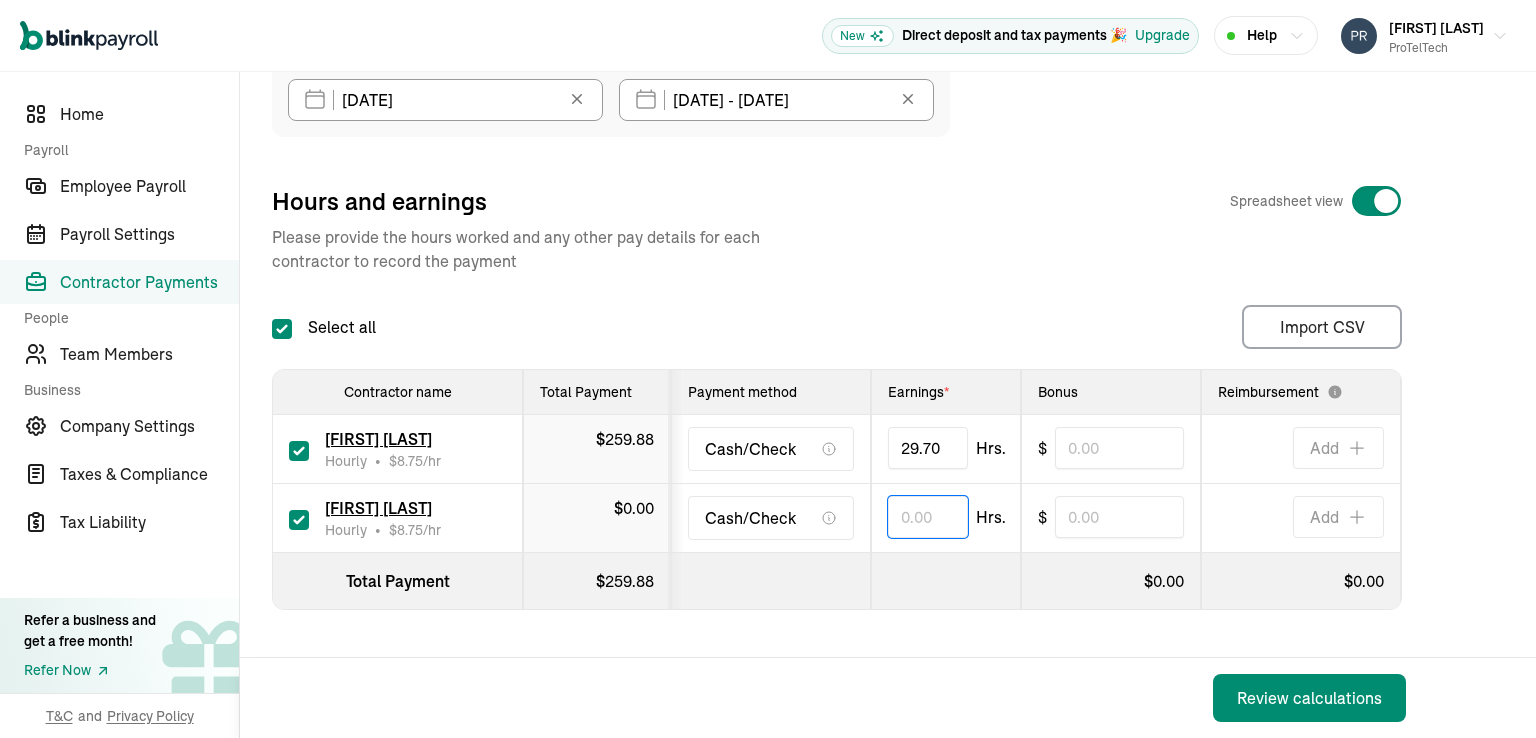 click at bounding box center [928, 517] 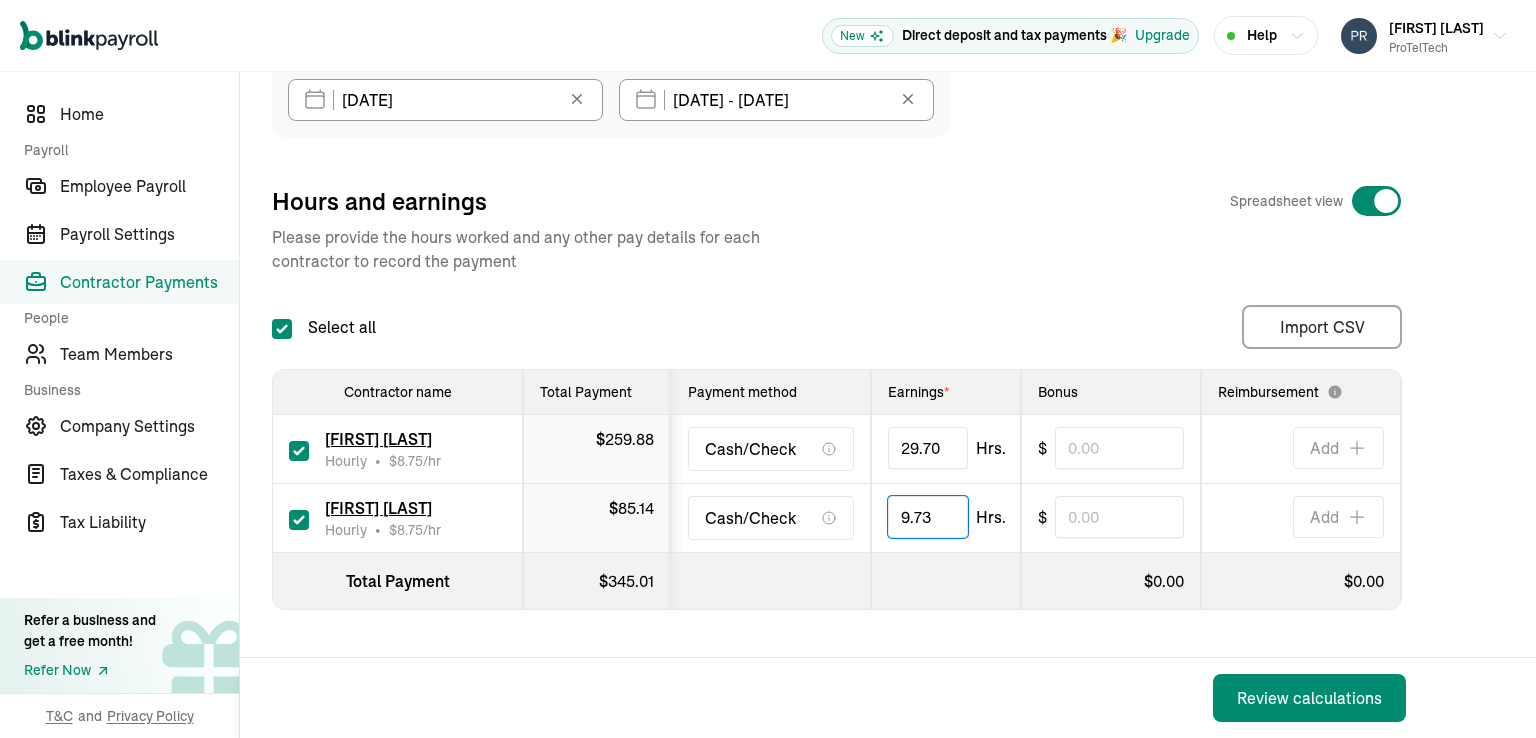 type on "9.73" 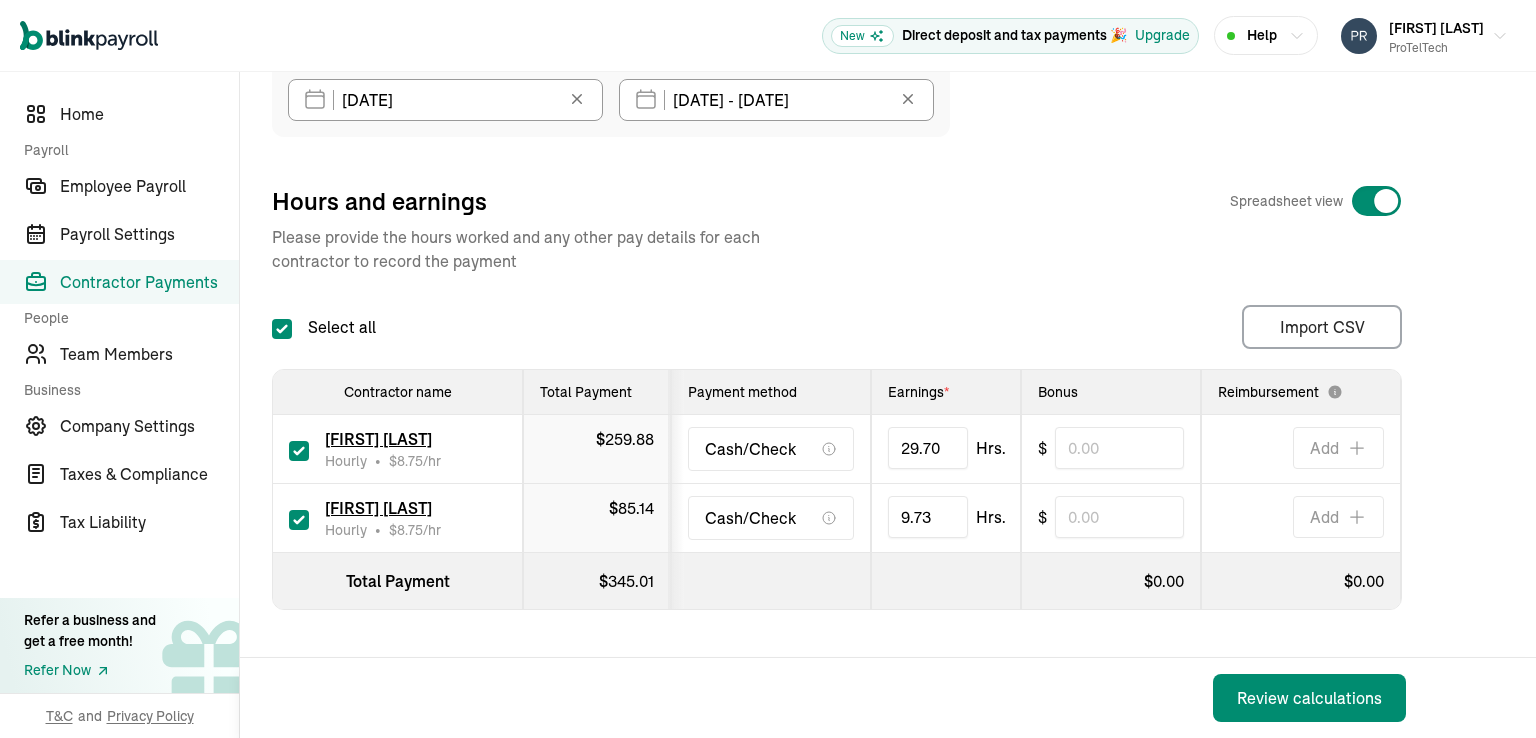 click on "Review calculations" at bounding box center (835, 698) 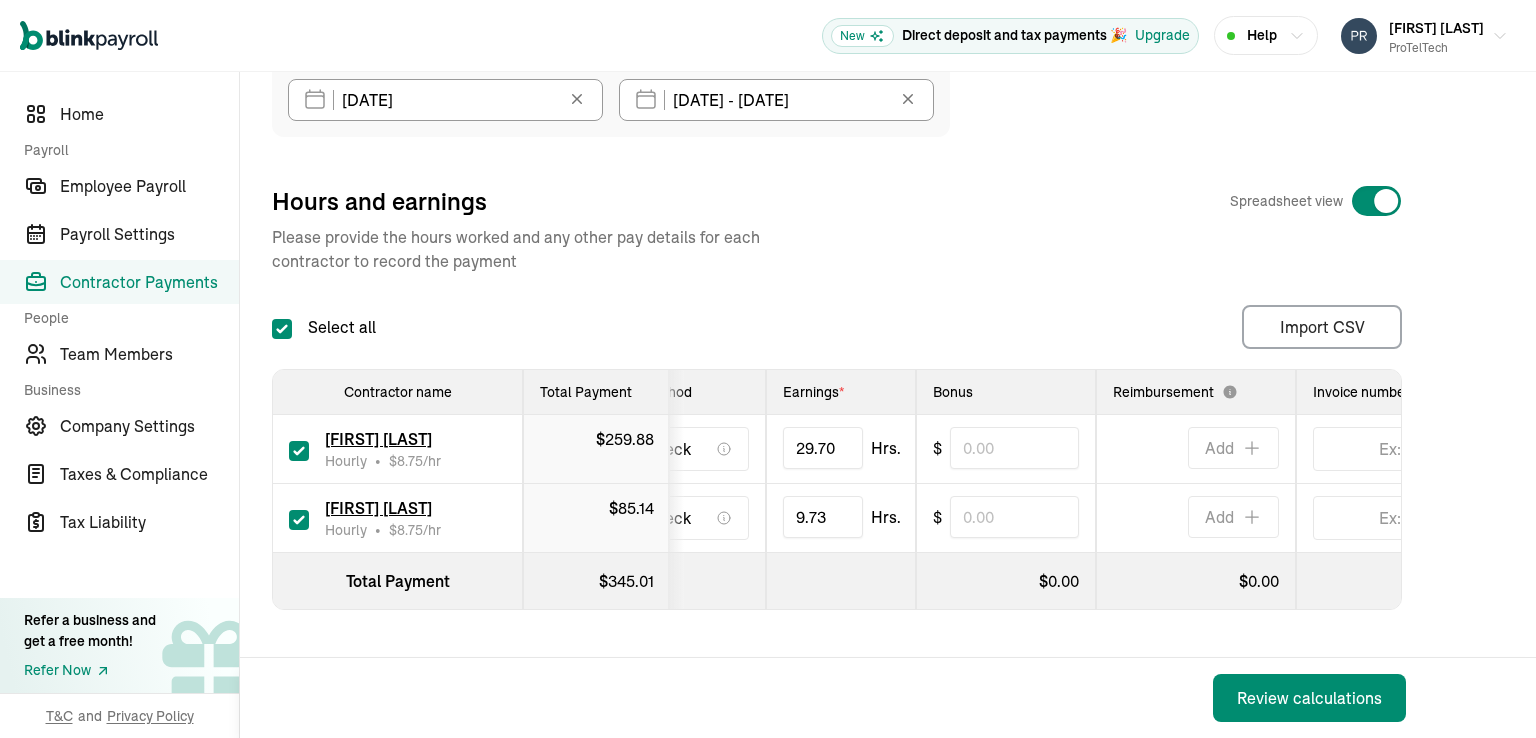 scroll, scrollTop: 0, scrollLeft: 0, axis: both 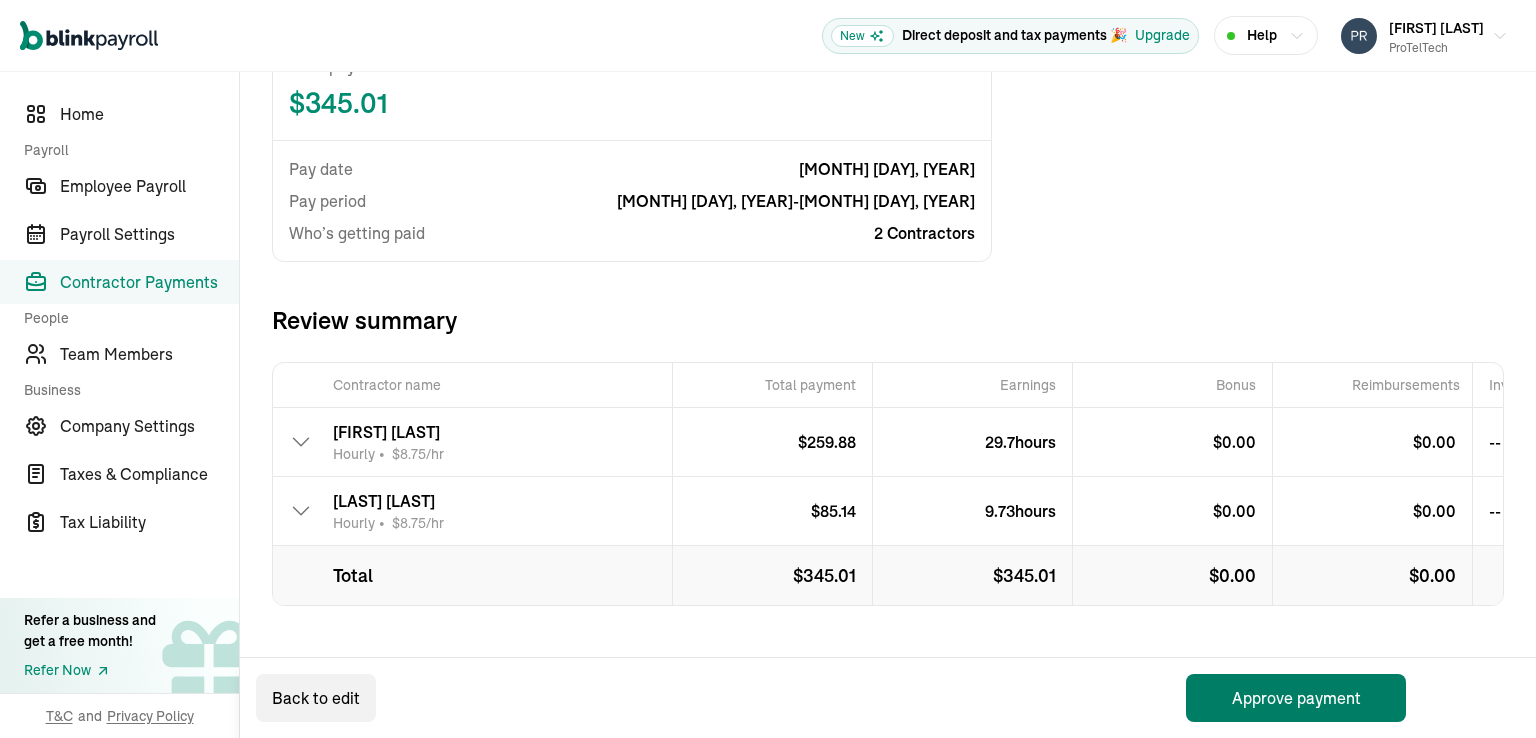 click on "Approve payment" at bounding box center [1296, 698] 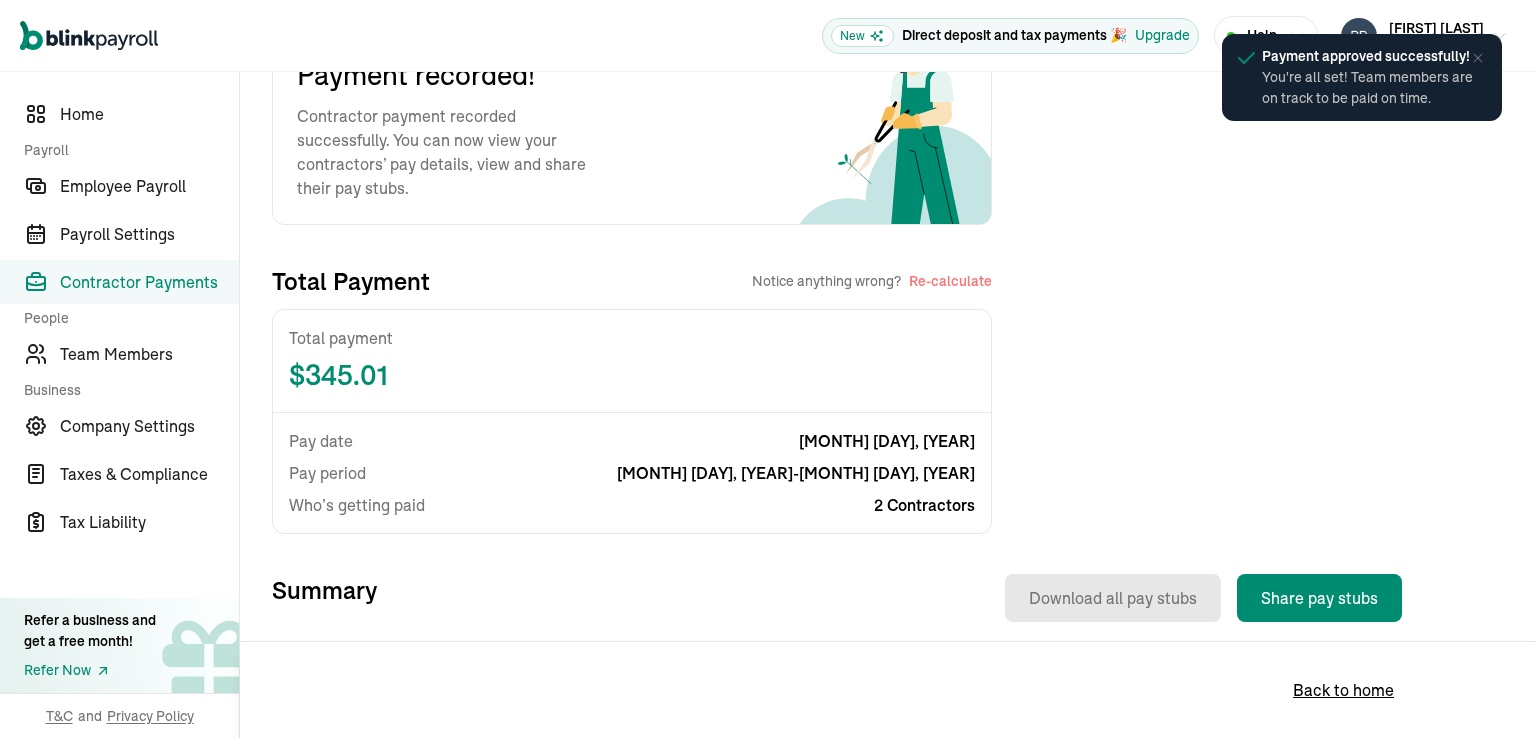 scroll, scrollTop: 300, scrollLeft: 0, axis: vertical 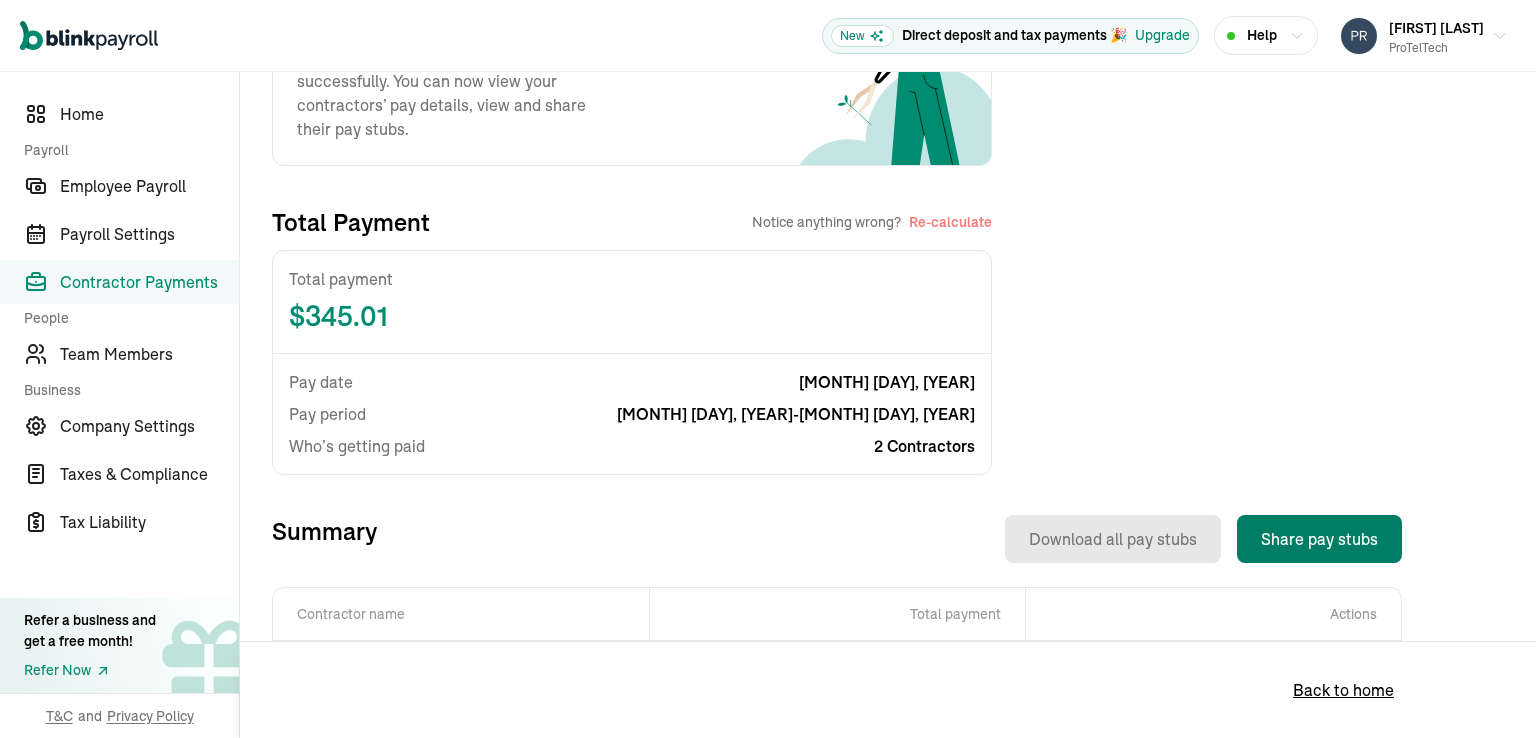 click on "Share pay stubs" at bounding box center (1319, 539) 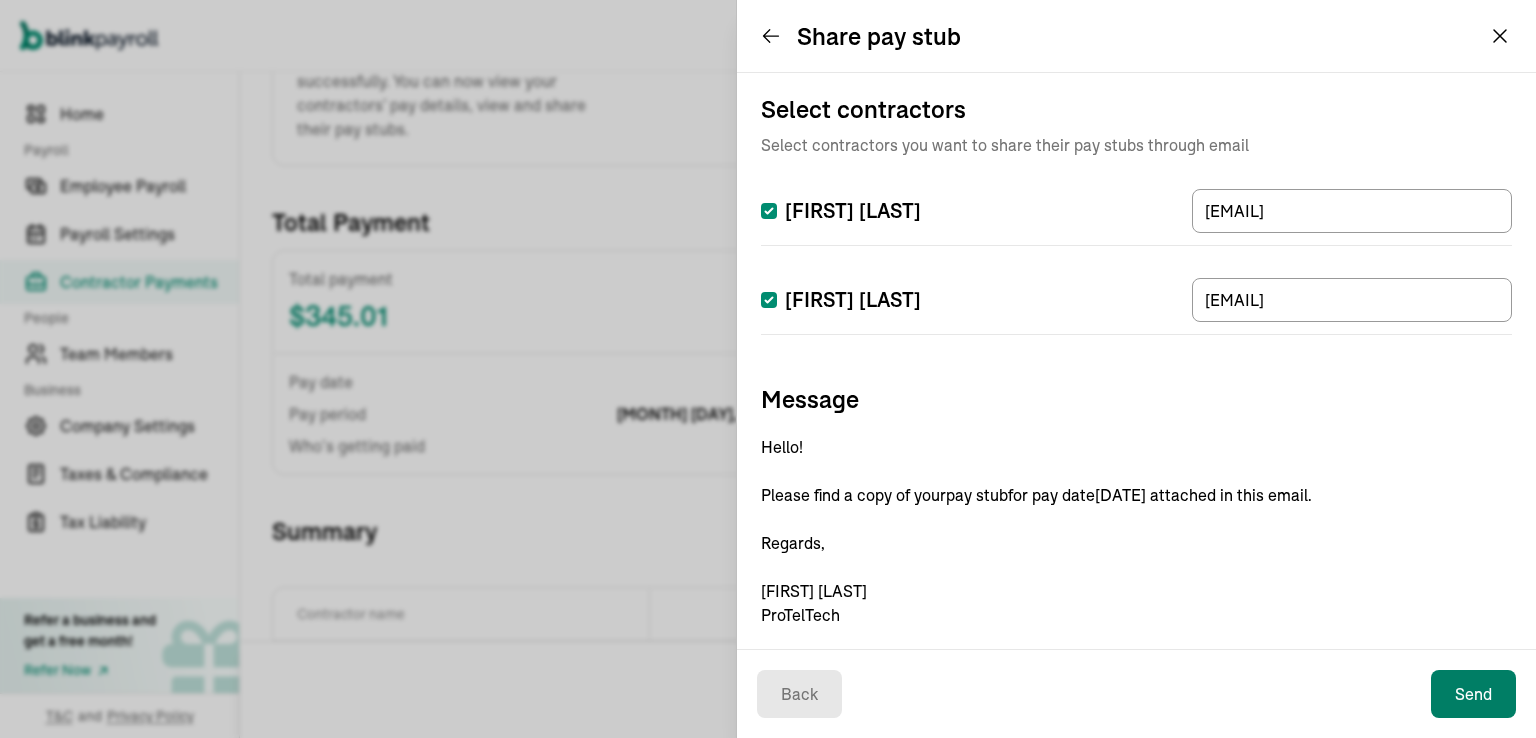 click on "Send" at bounding box center [1473, 694] 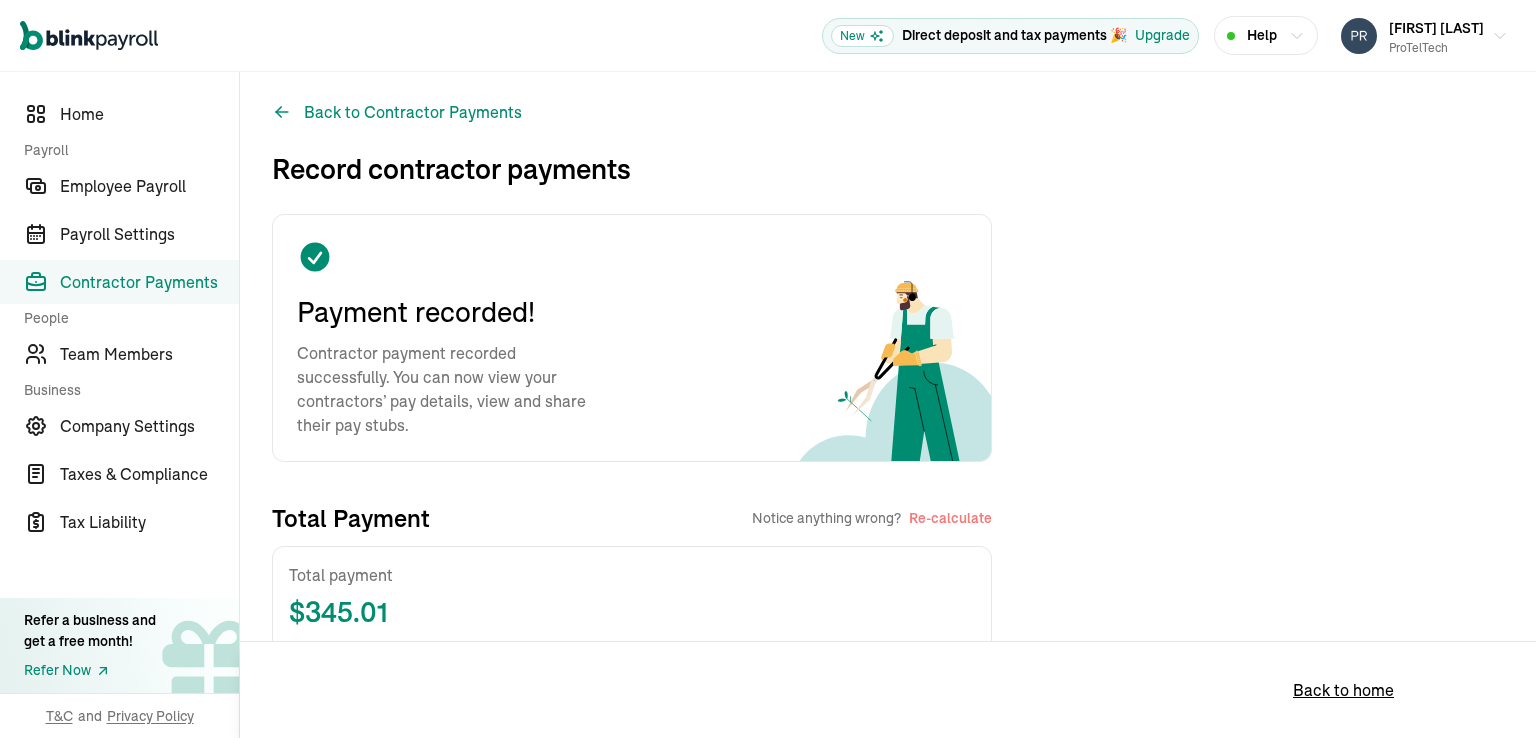 scroll, scrollTop: 0, scrollLeft: 0, axis: both 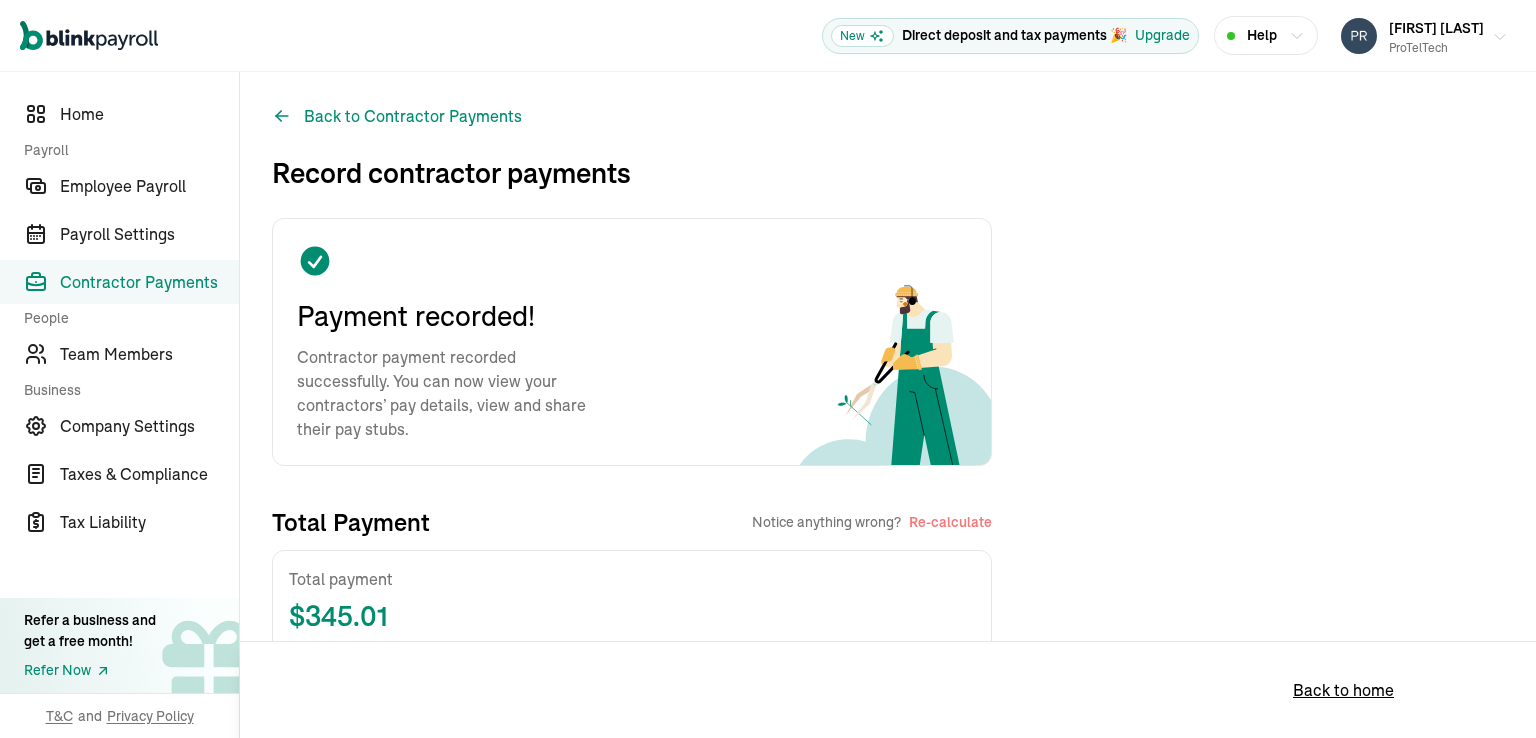 click 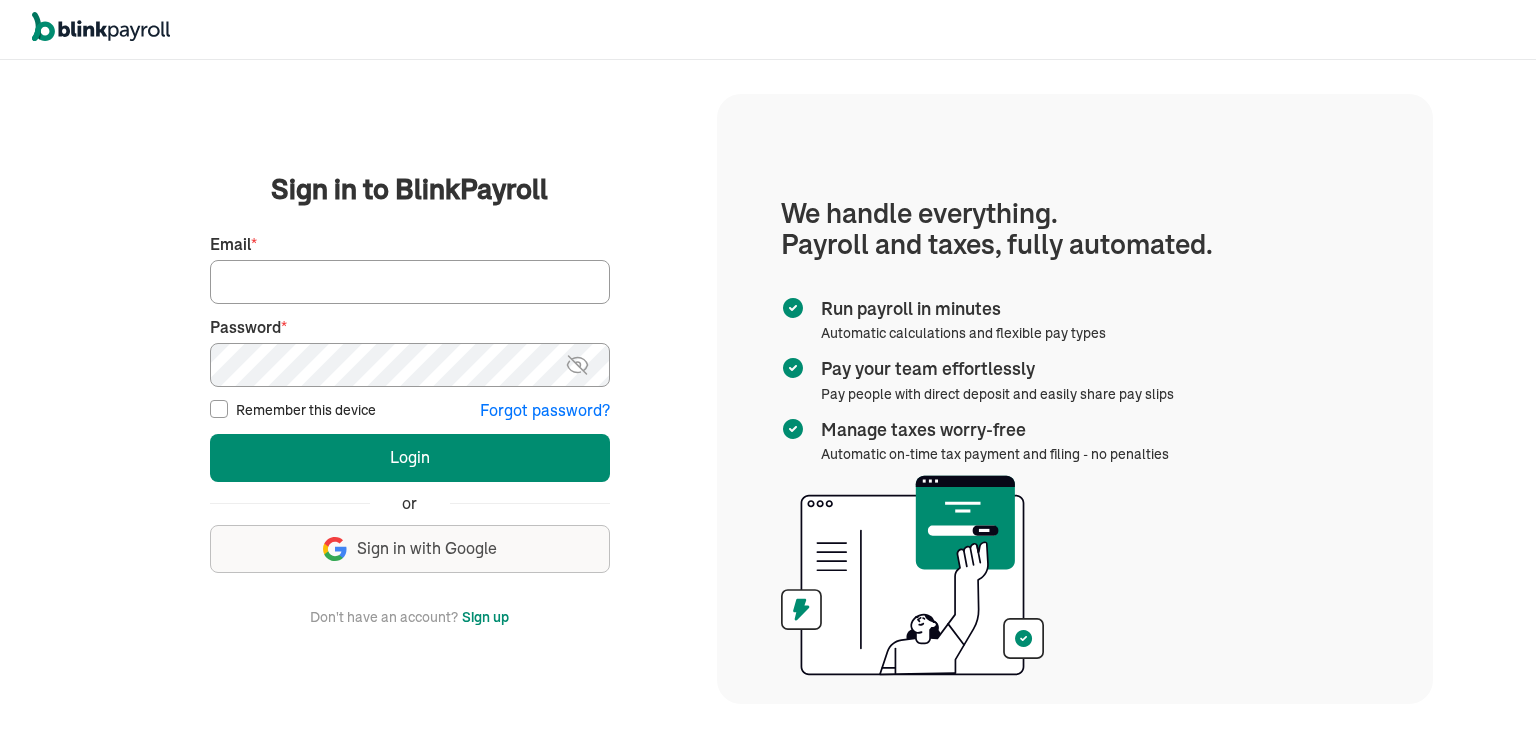scroll, scrollTop: 0, scrollLeft: 0, axis: both 